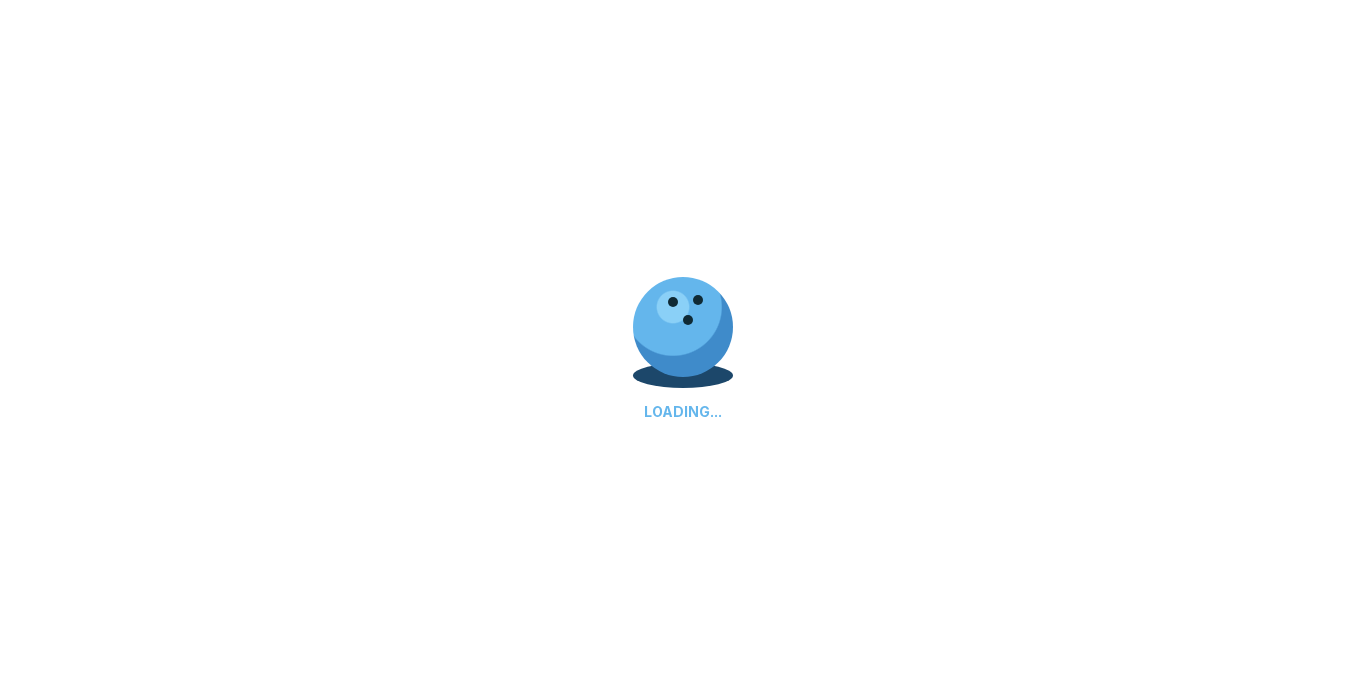 scroll, scrollTop: 0, scrollLeft: 0, axis: both 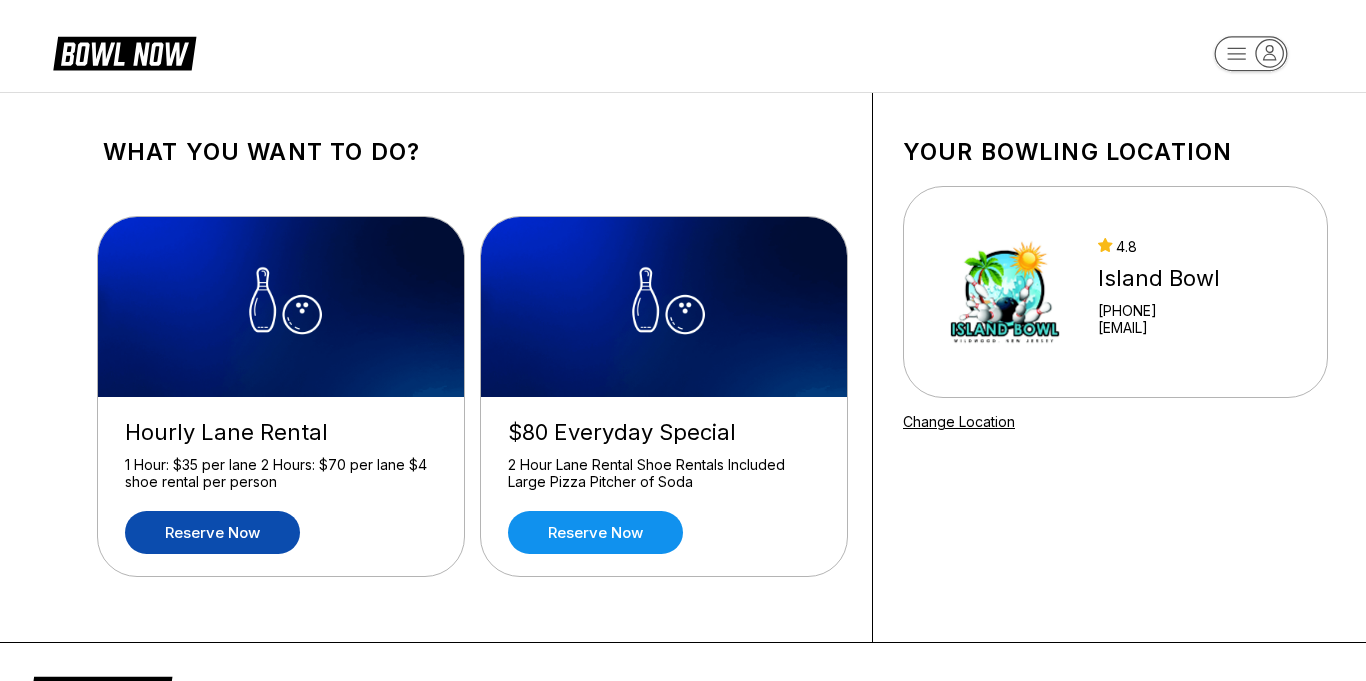click on "Reserve now" at bounding box center [212, 532] 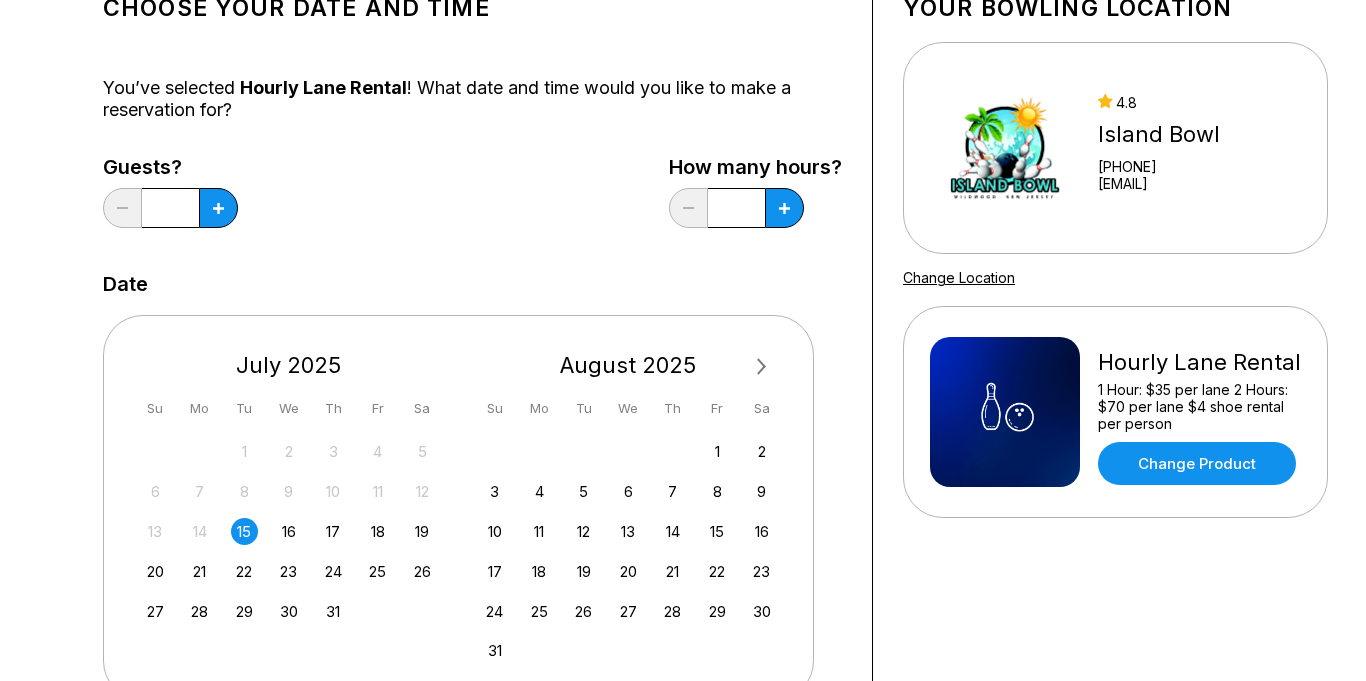 scroll, scrollTop: 148, scrollLeft: 0, axis: vertical 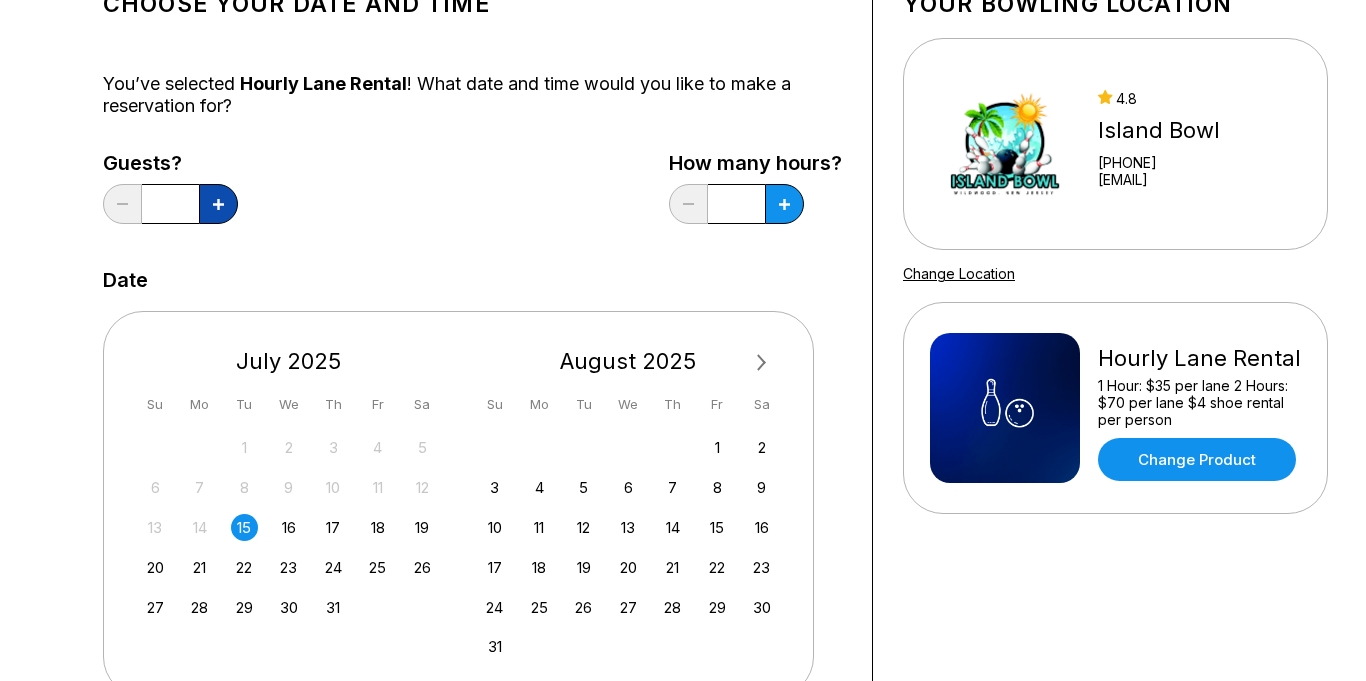 click at bounding box center [218, 204] 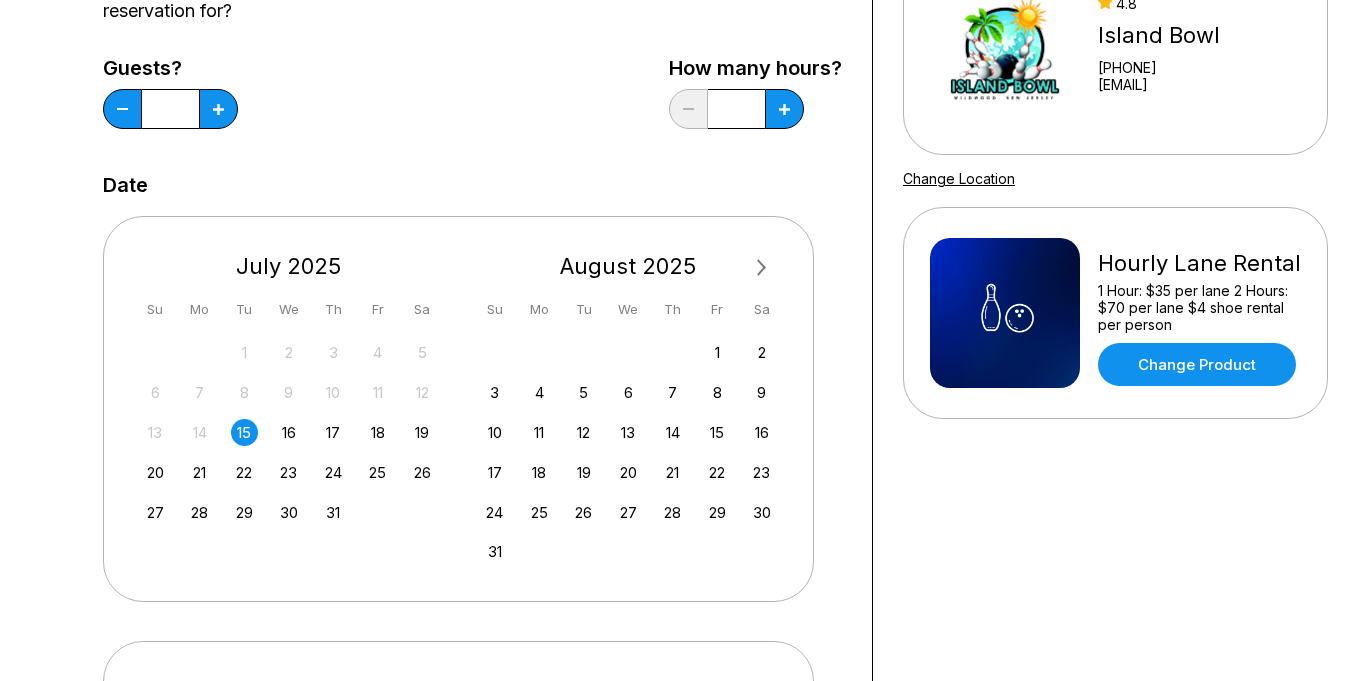 scroll, scrollTop: 244, scrollLeft: 0, axis: vertical 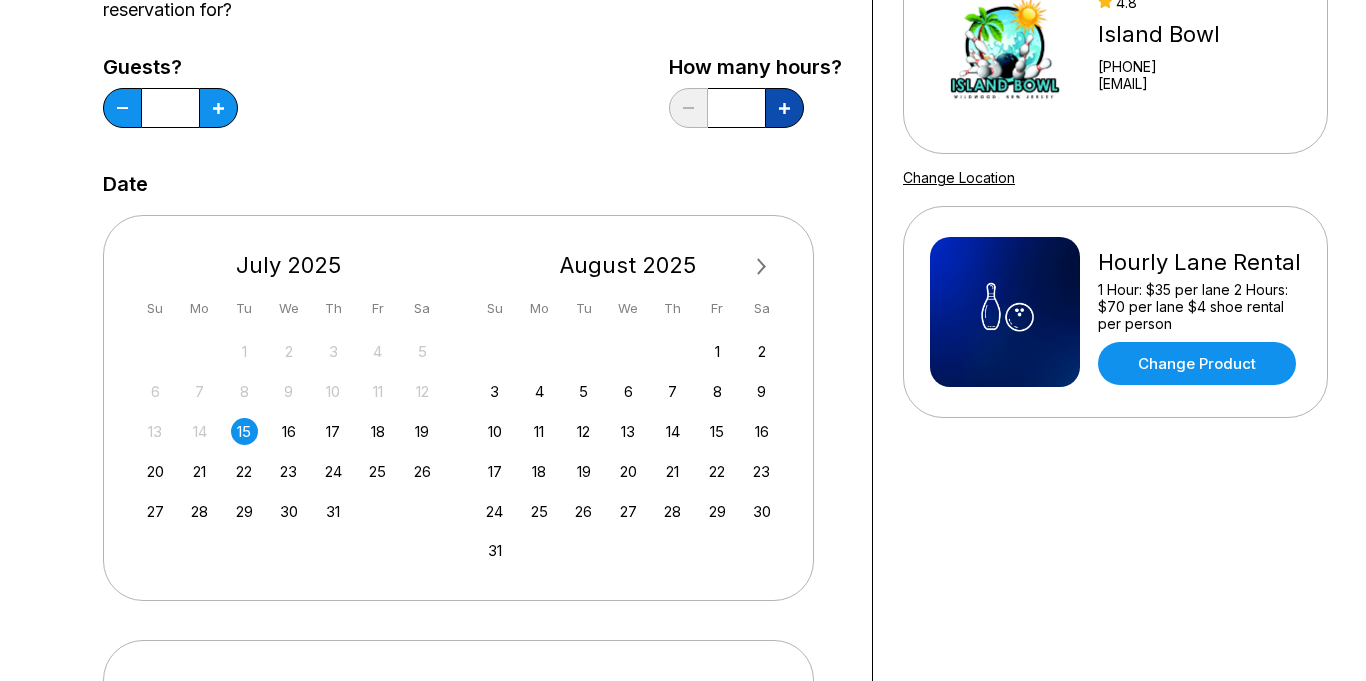 click 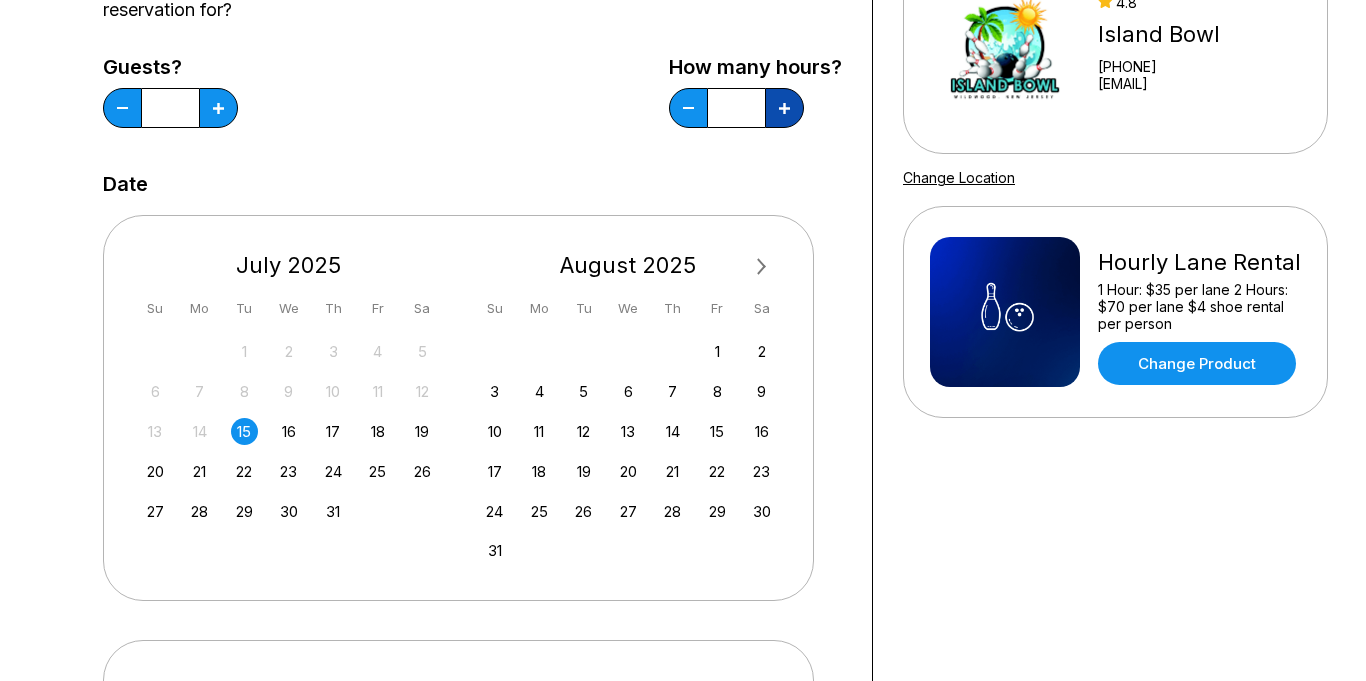 click 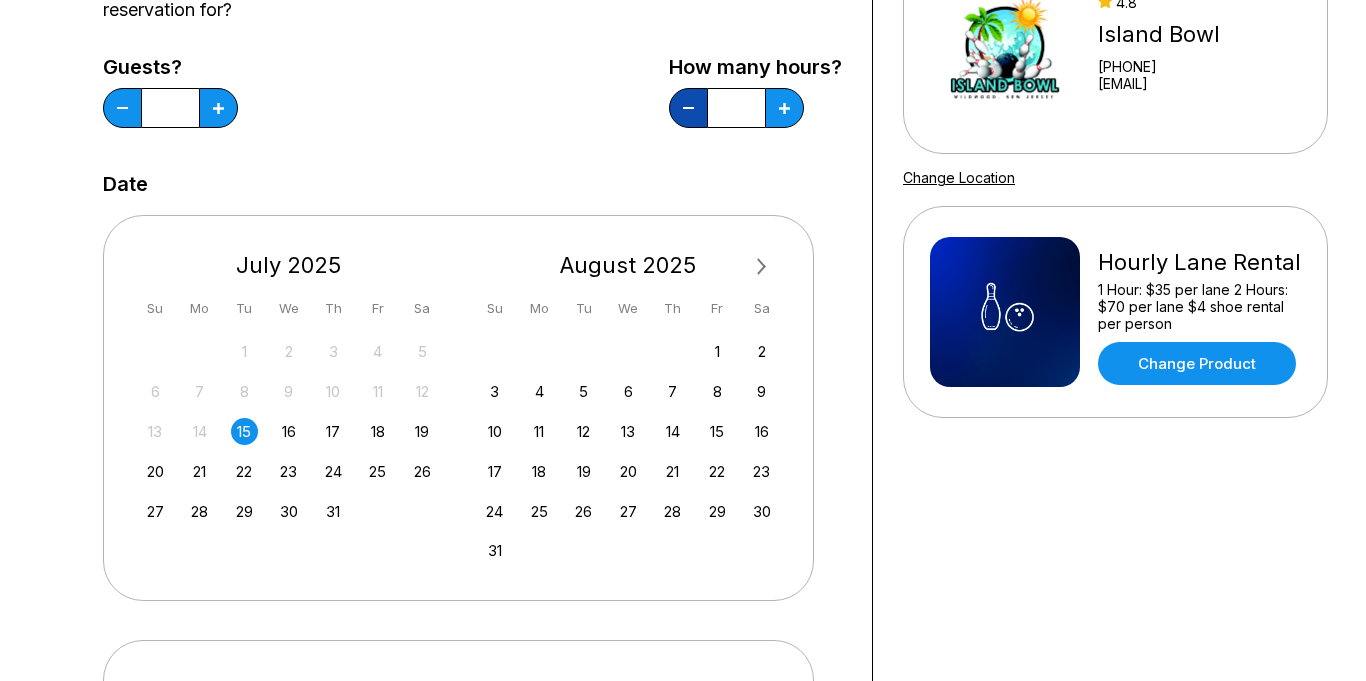 click at bounding box center (122, 108) 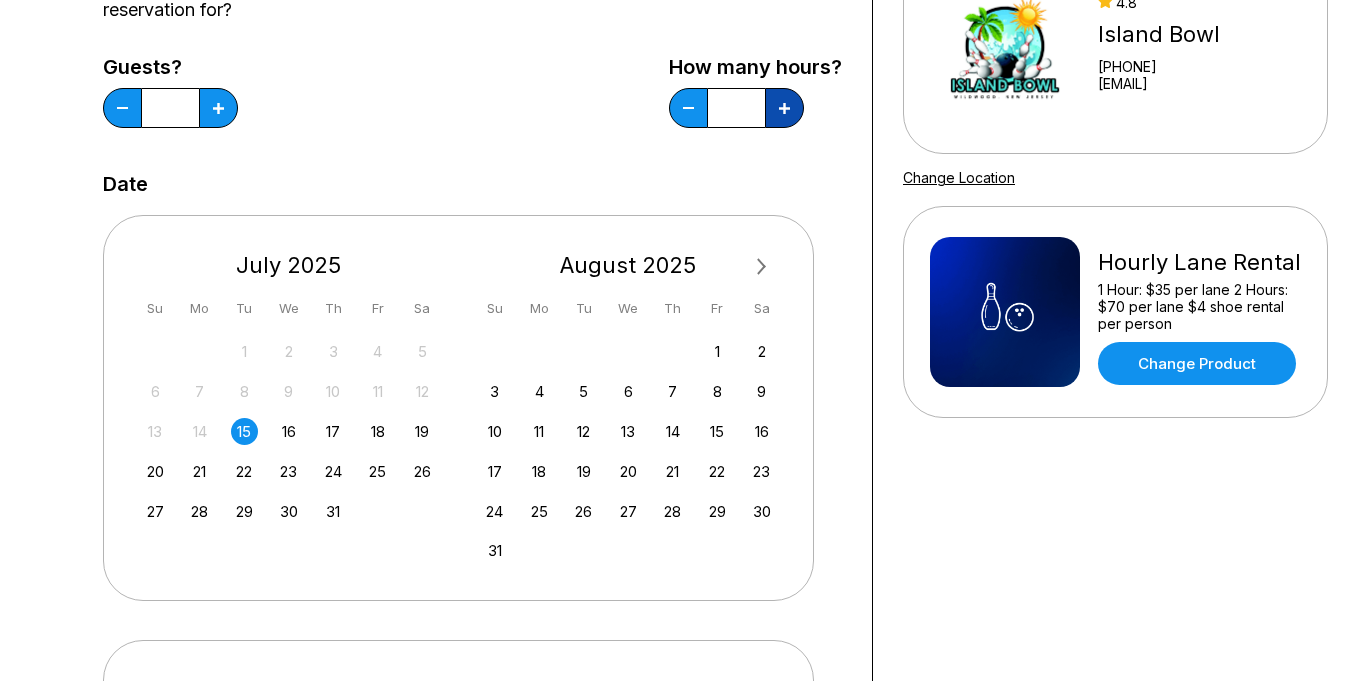 click 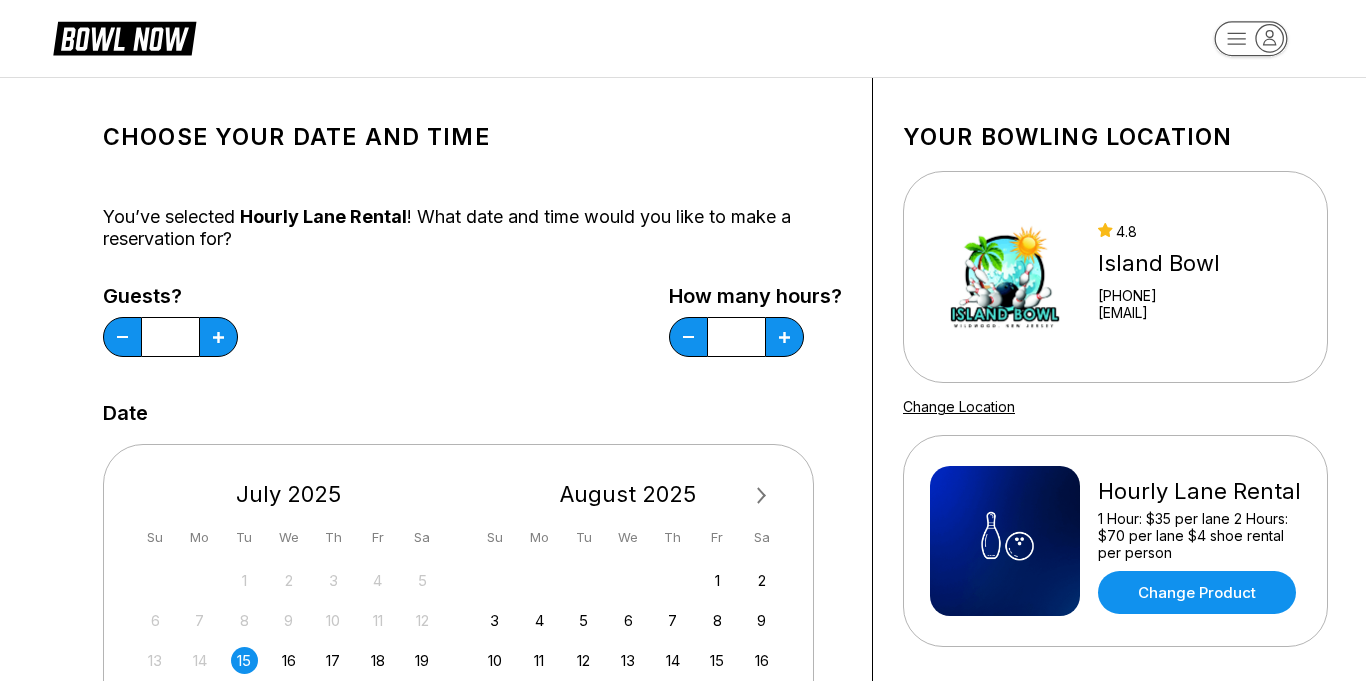 scroll, scrollTop: 0, scrollLeft: 0, axis: both 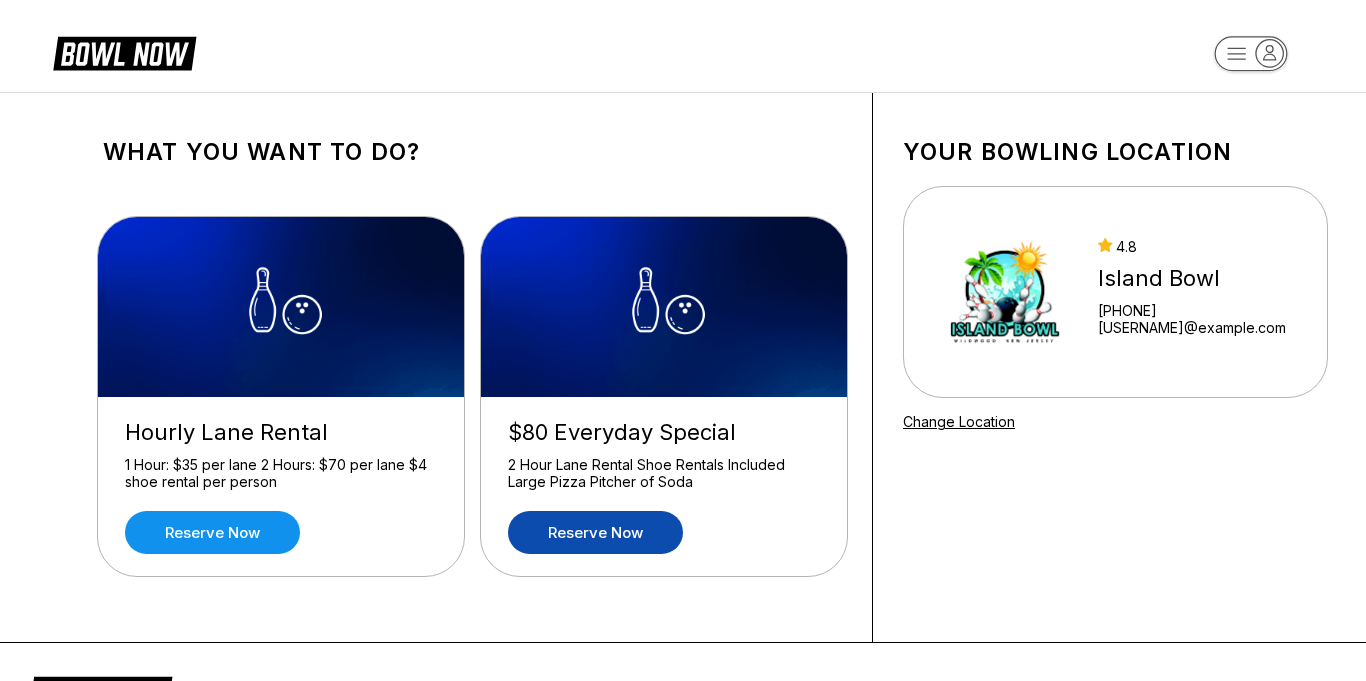 click on "Reserve now" at bounding box center [595, 532] 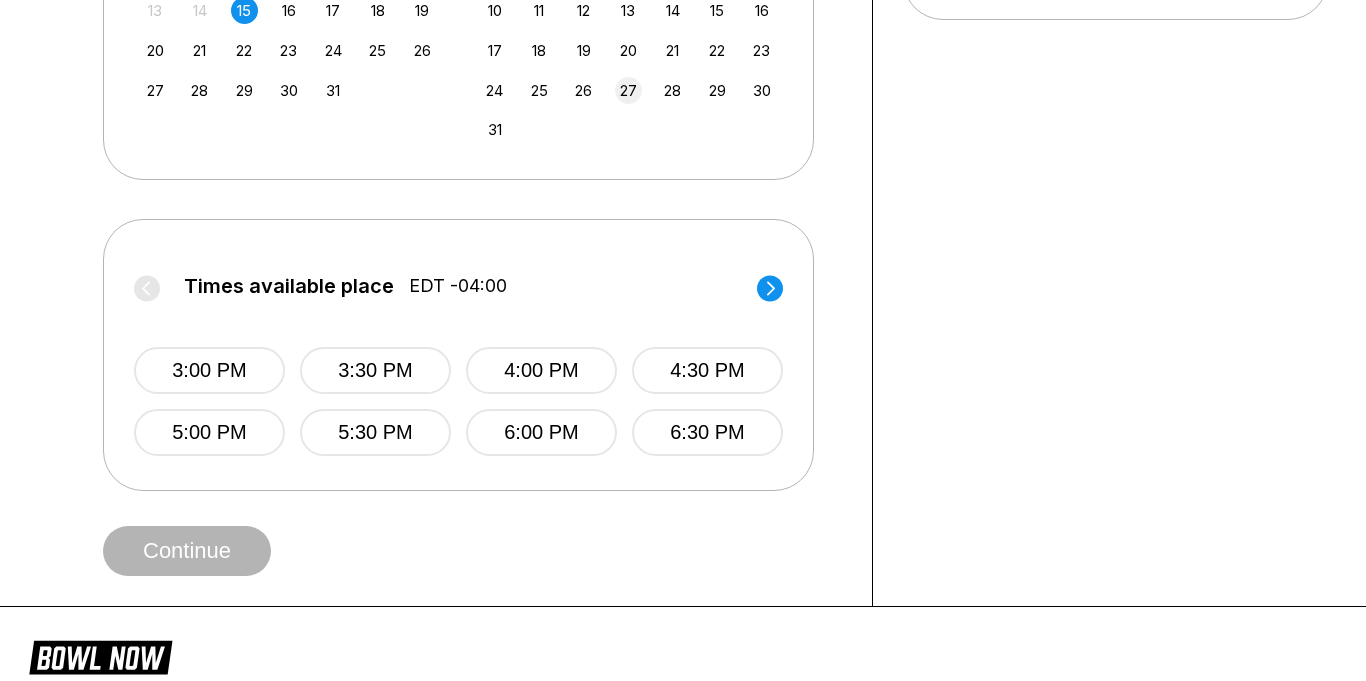scroll, scrollTop: 671, scrollLeft: 0, axis: vertical 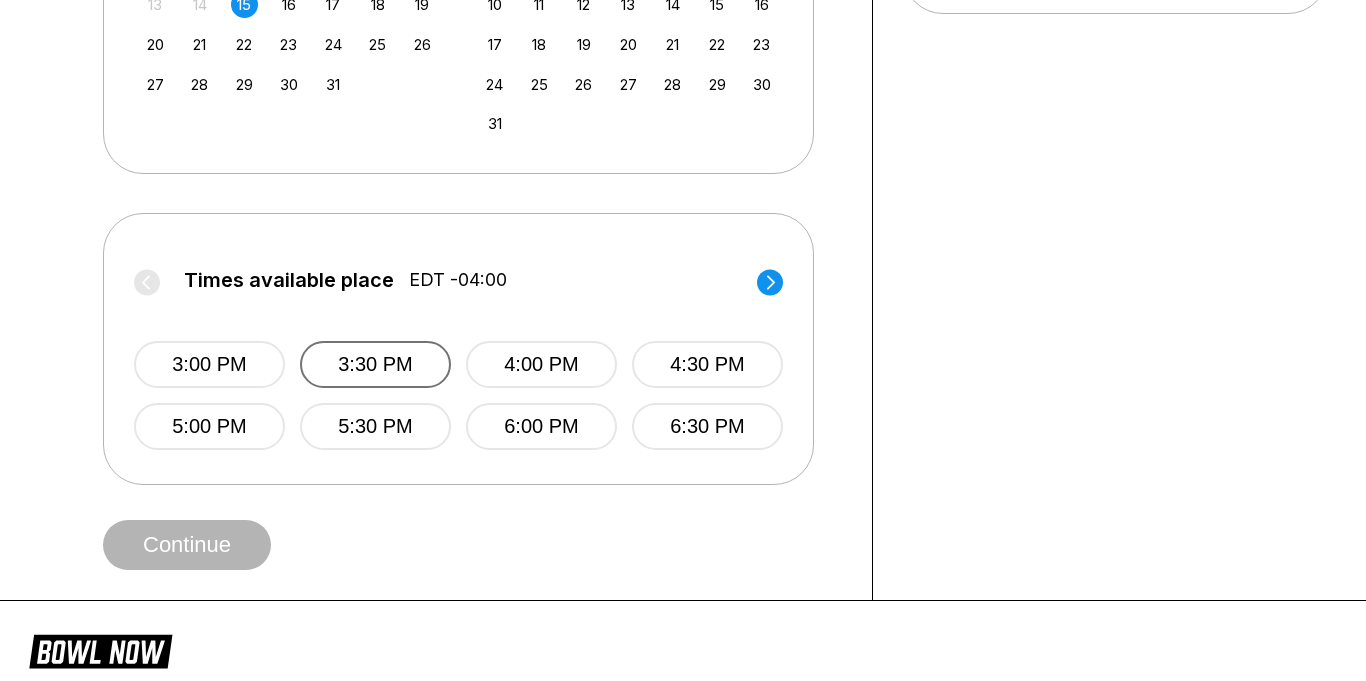 click on "3:30 PM" at bounding box center (375, 364) 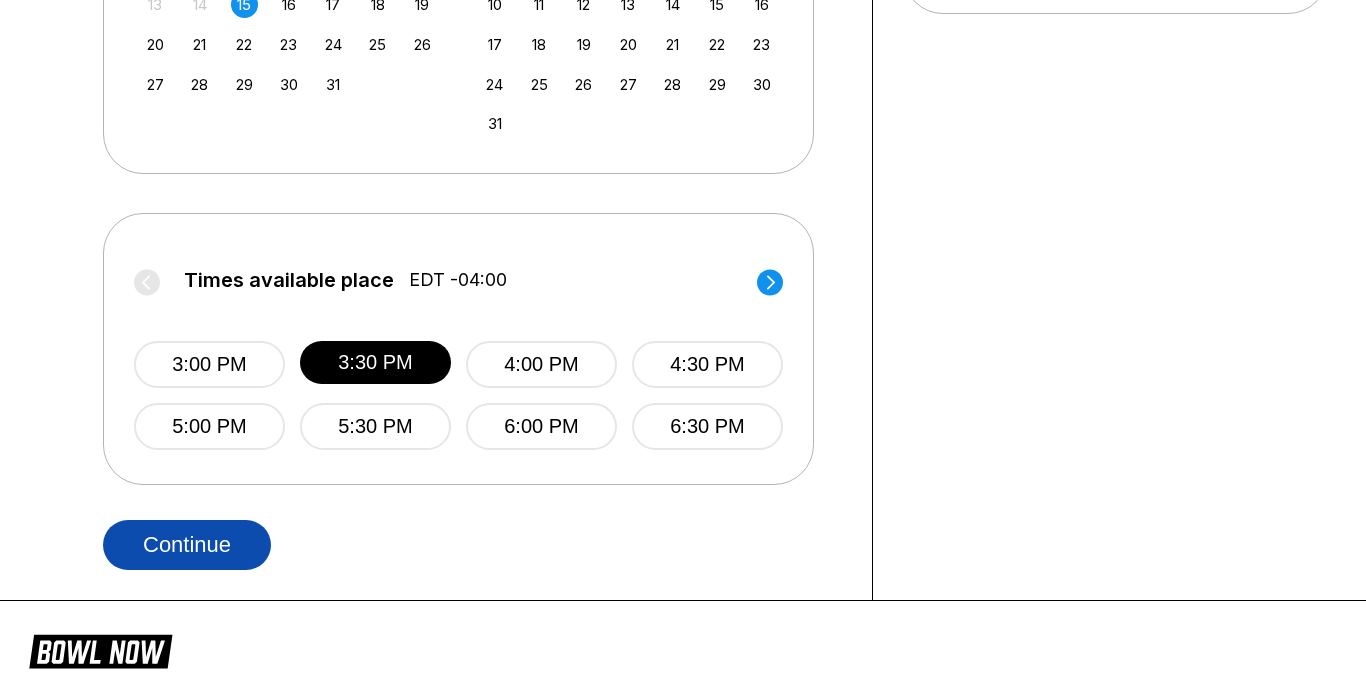 click on "Continue" at bounding box center (187, 545) 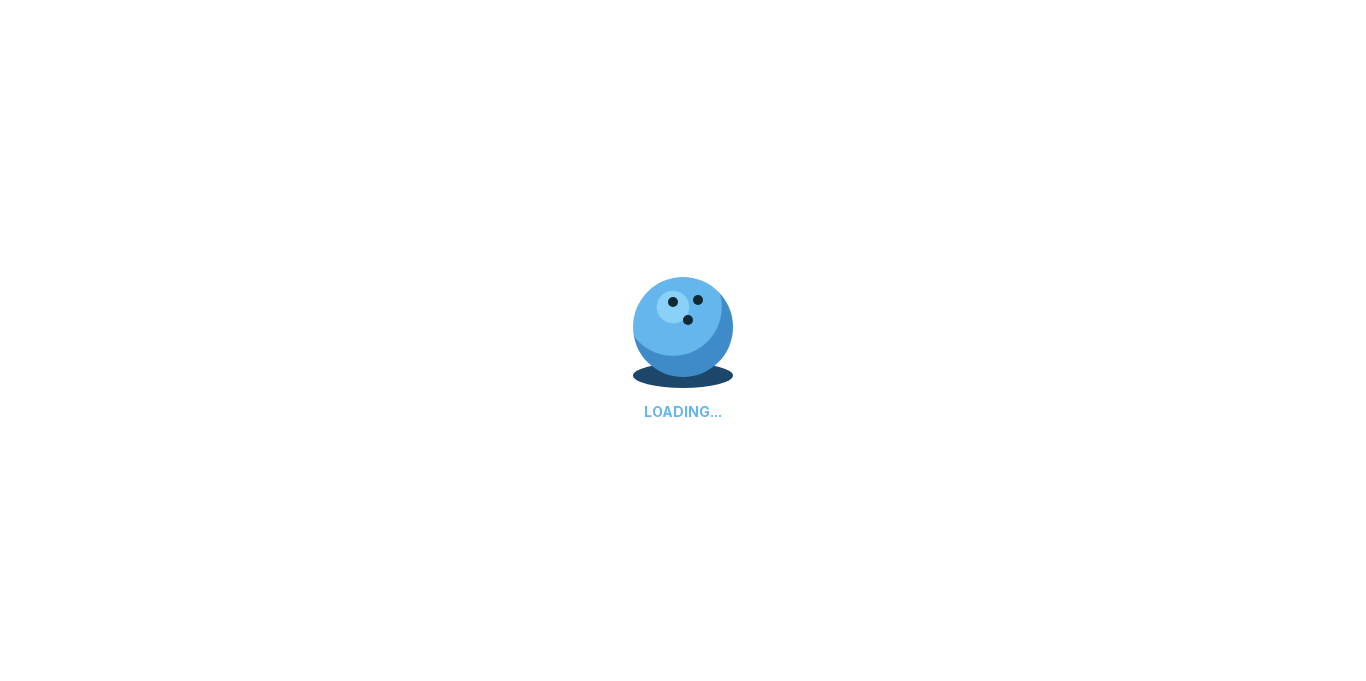 select on "**" 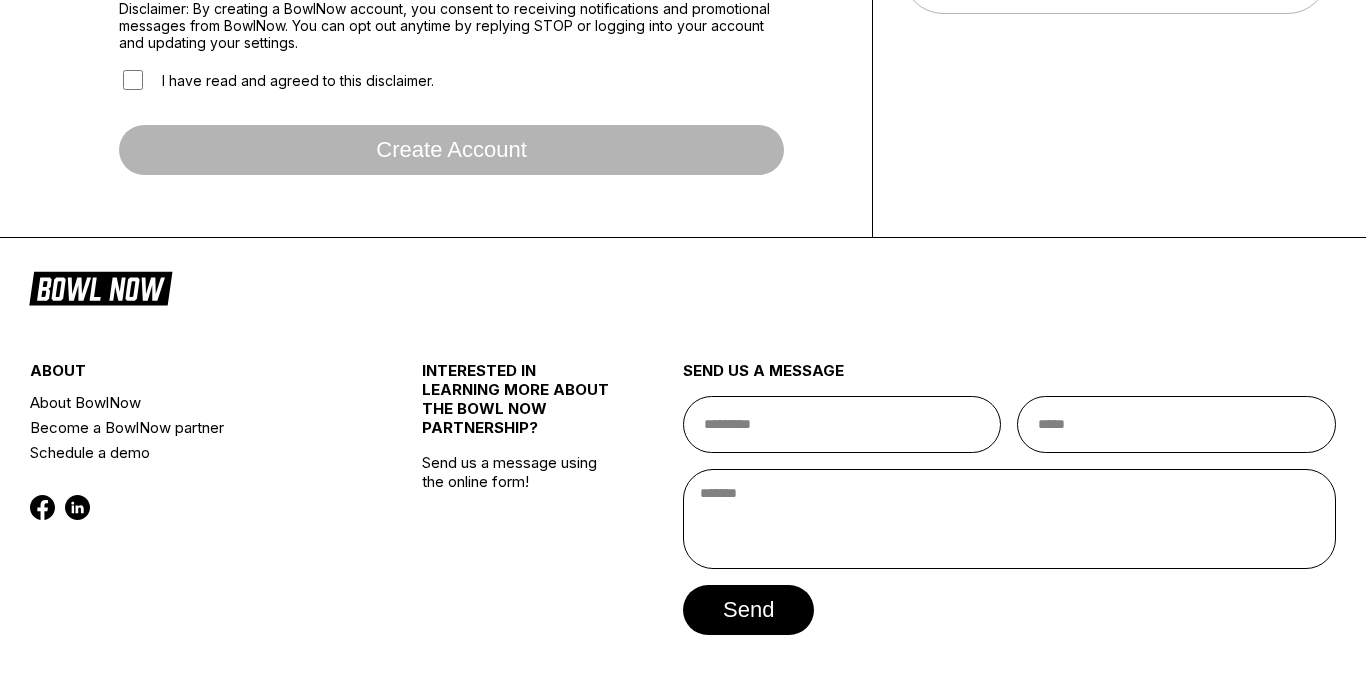 scroll, scrollTop: 0, scrollLeft: 0, axis: both 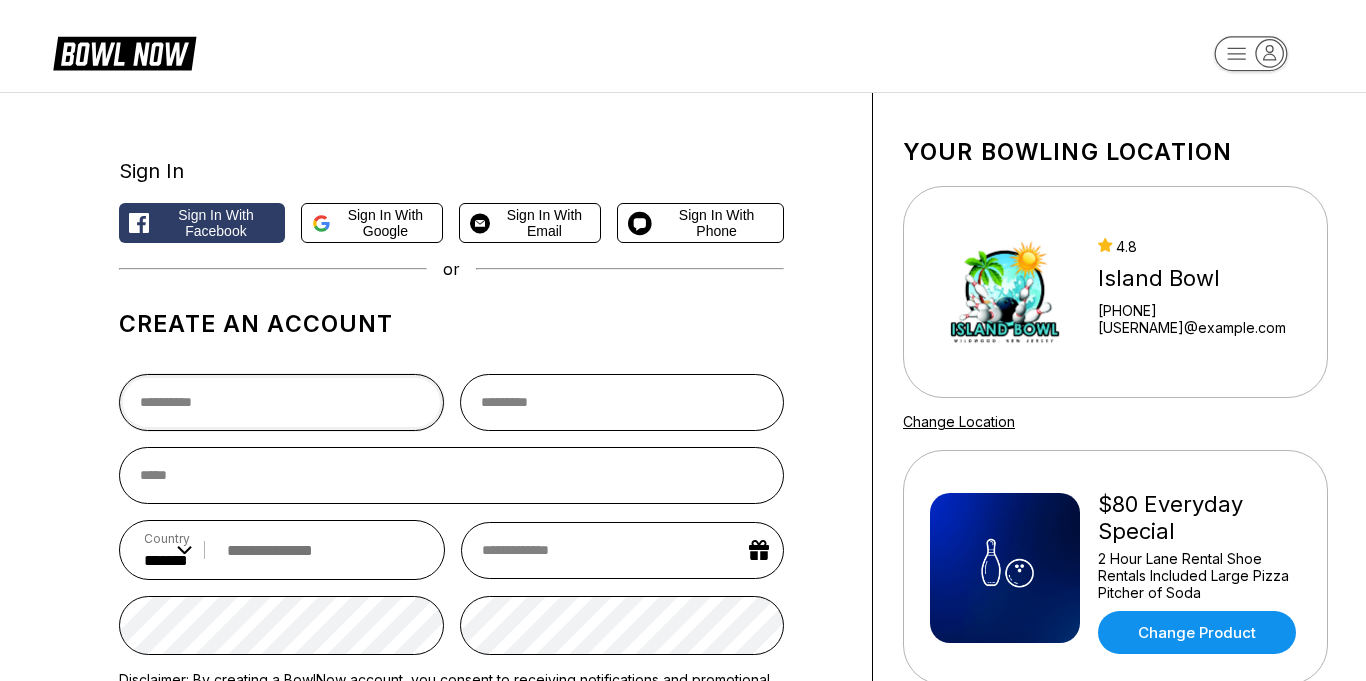 click at bounding box center [281, 402] 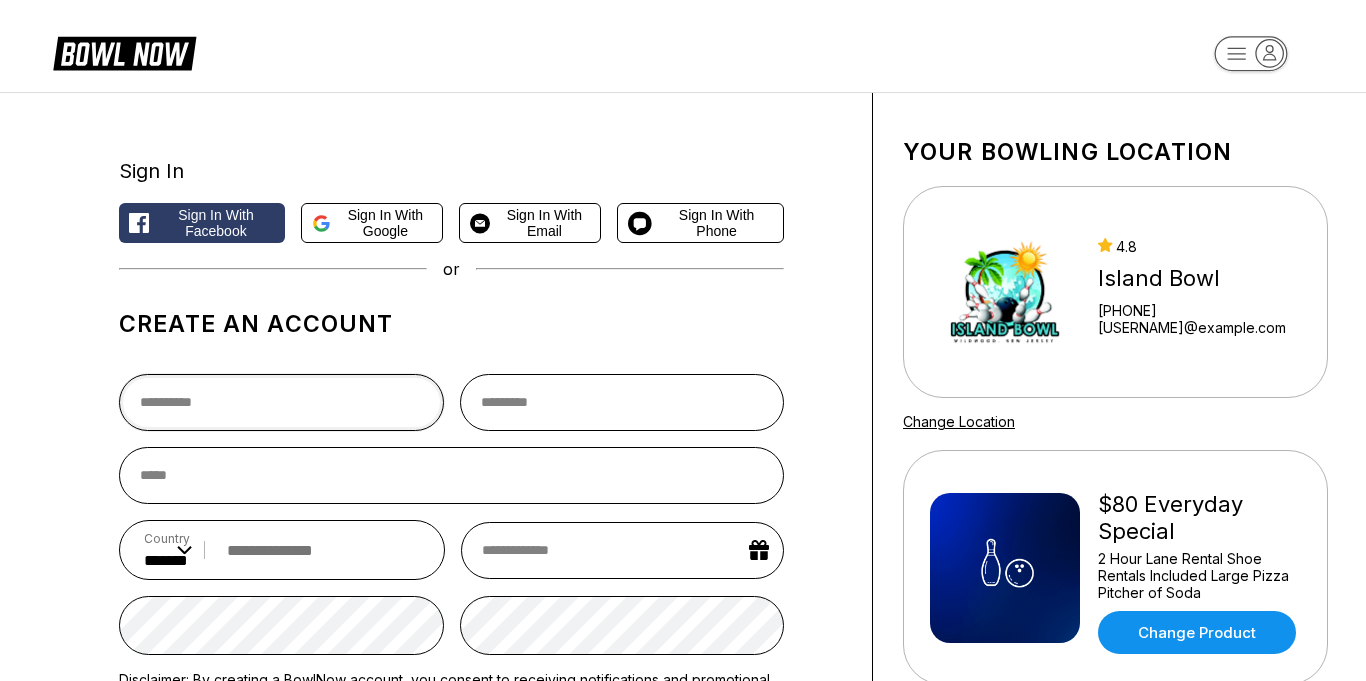type on "******" 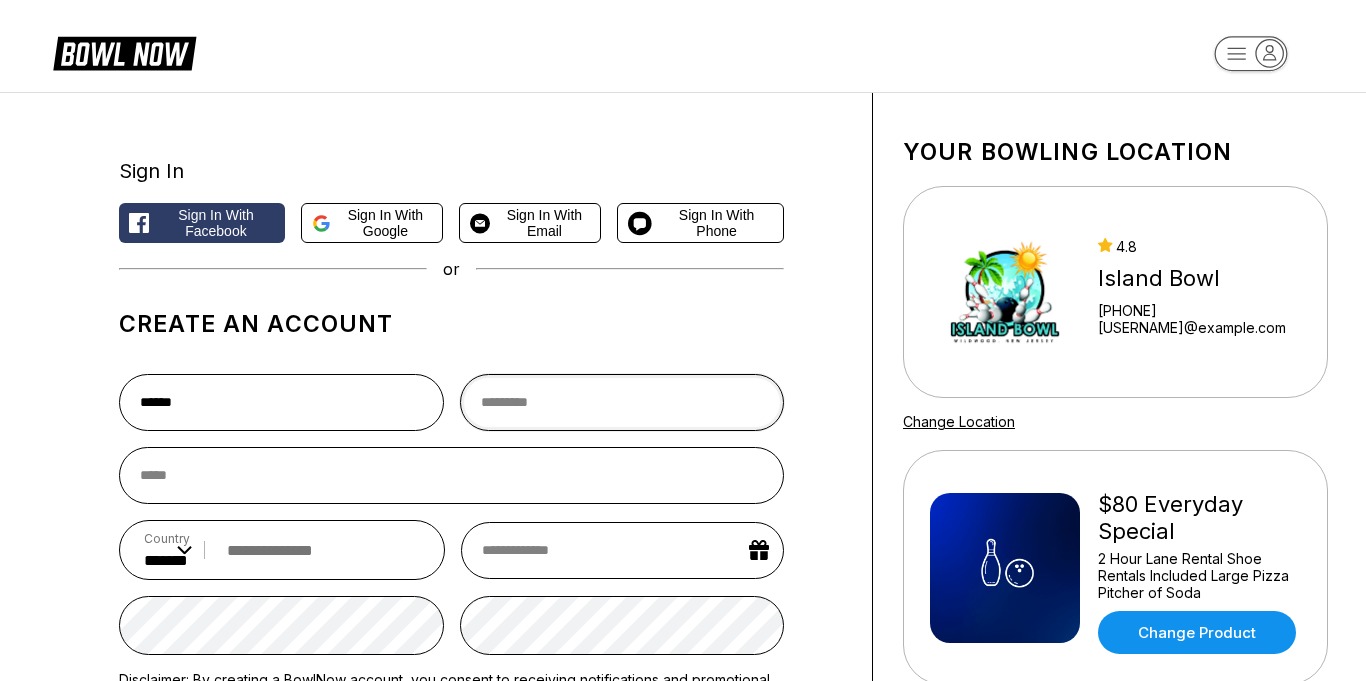 type on "**********" 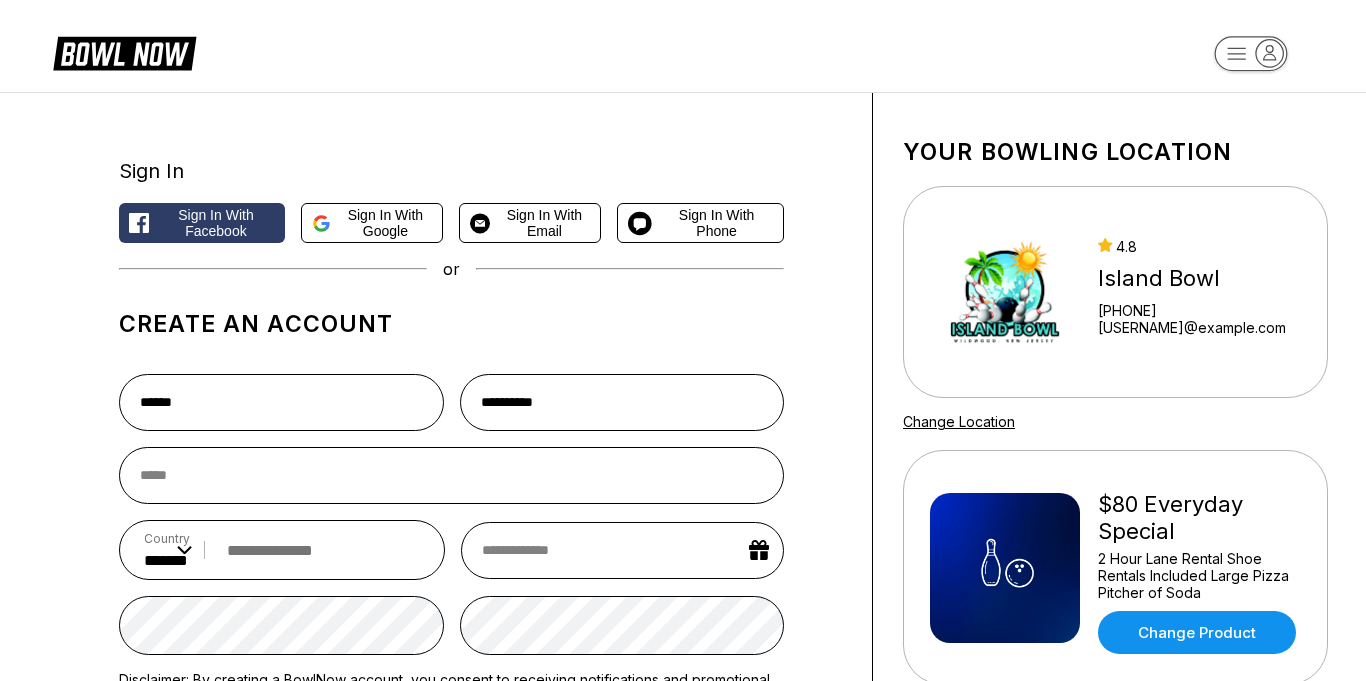 type on "**********" 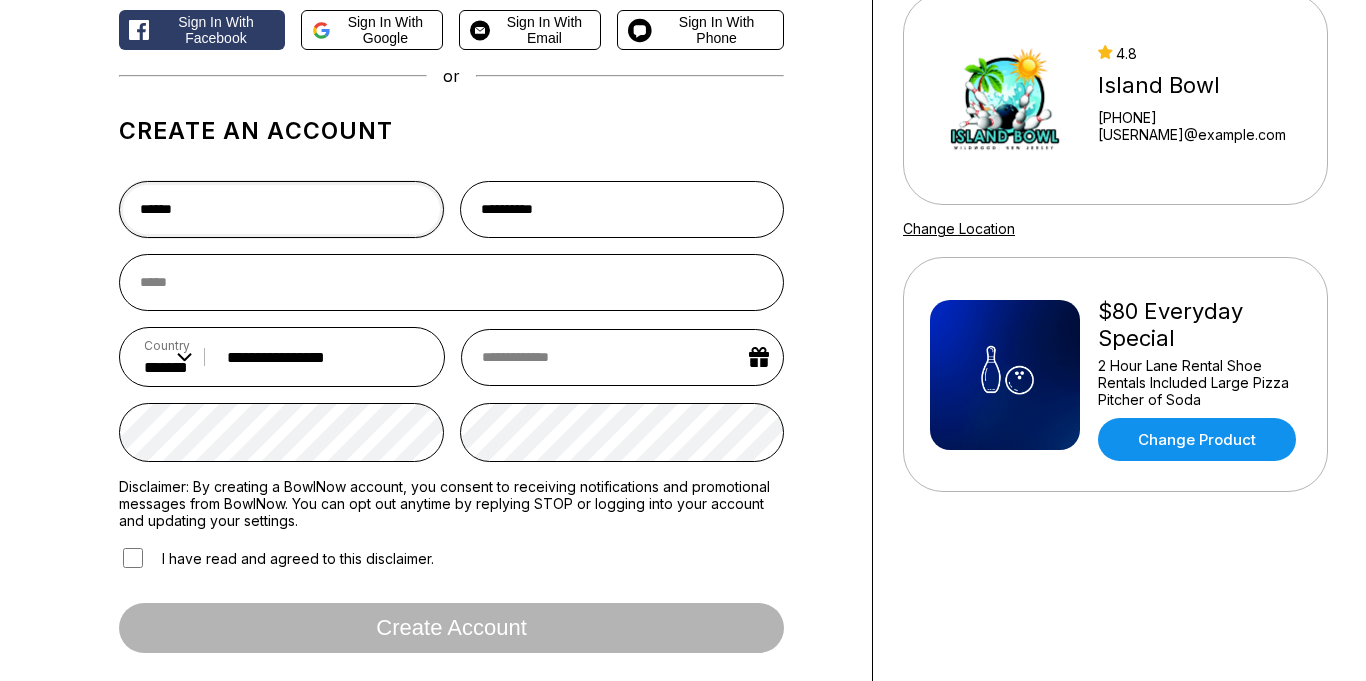 scroll, scrollTop: 197, scrollLeft: 0, axis: vertical 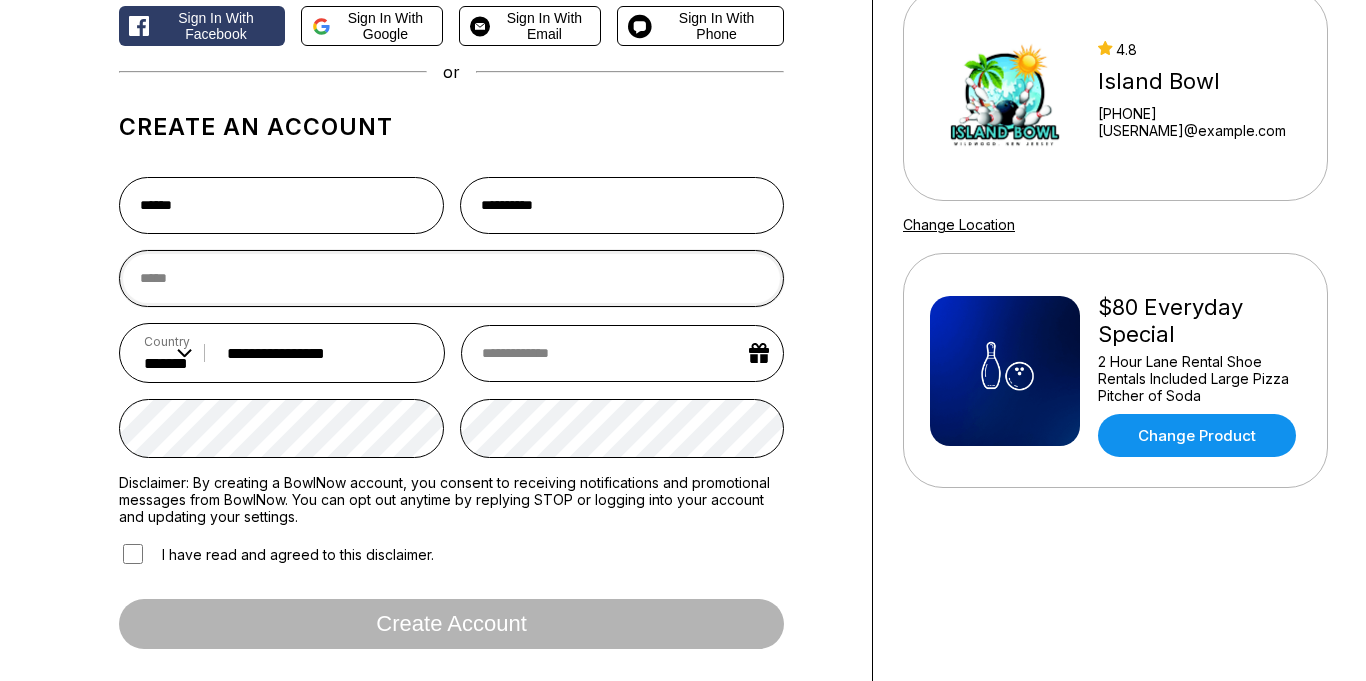 click at bounding box center (451, 278) 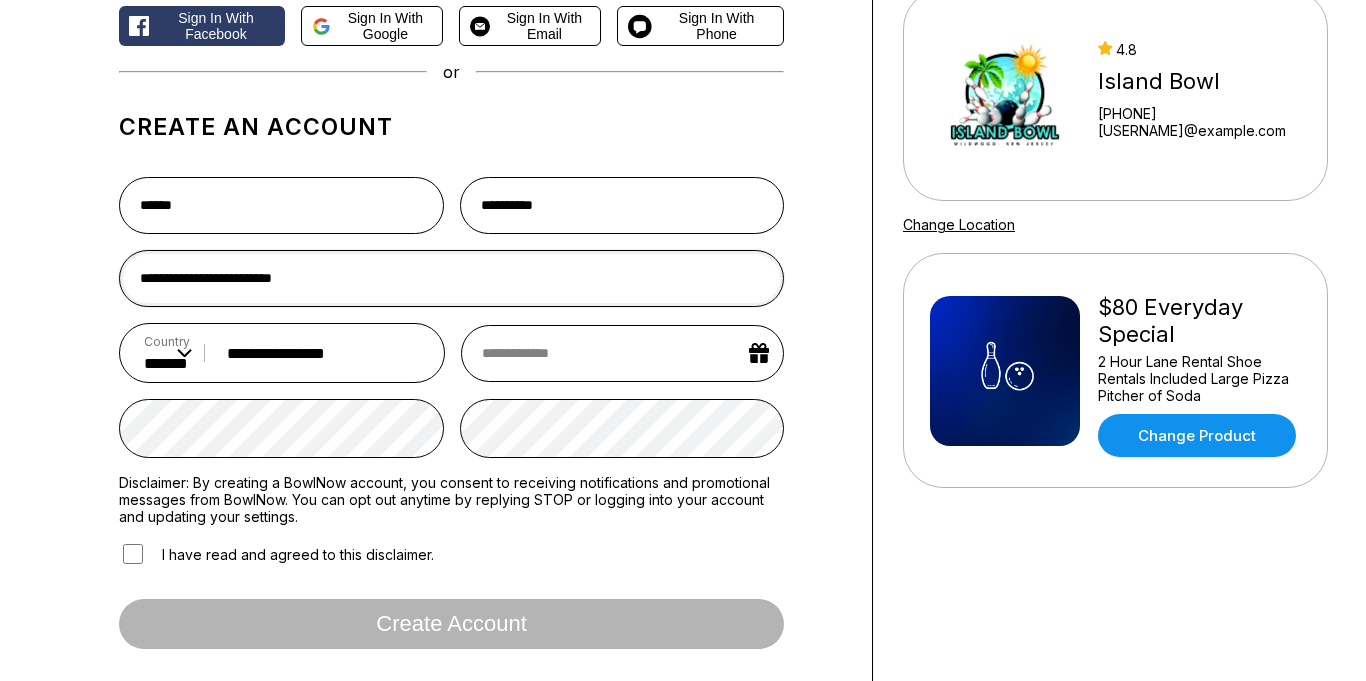 type on "**********" 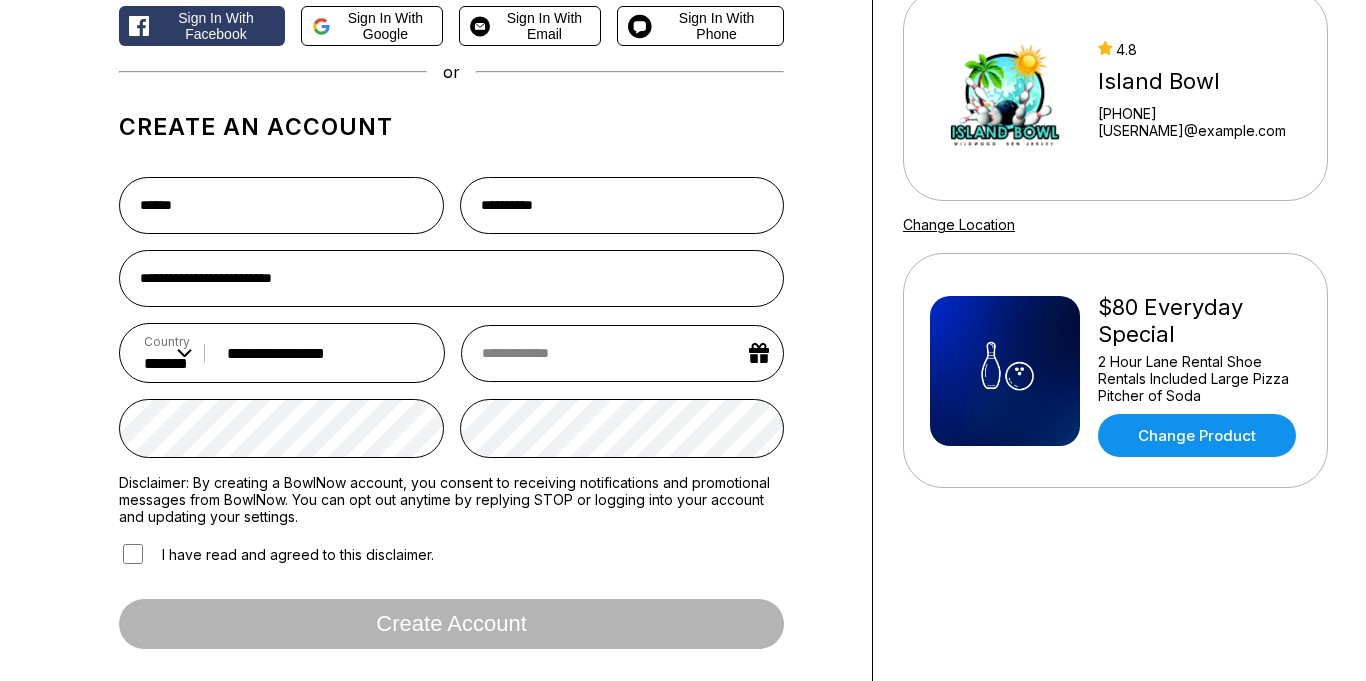 click at bounding box center [622, 353] 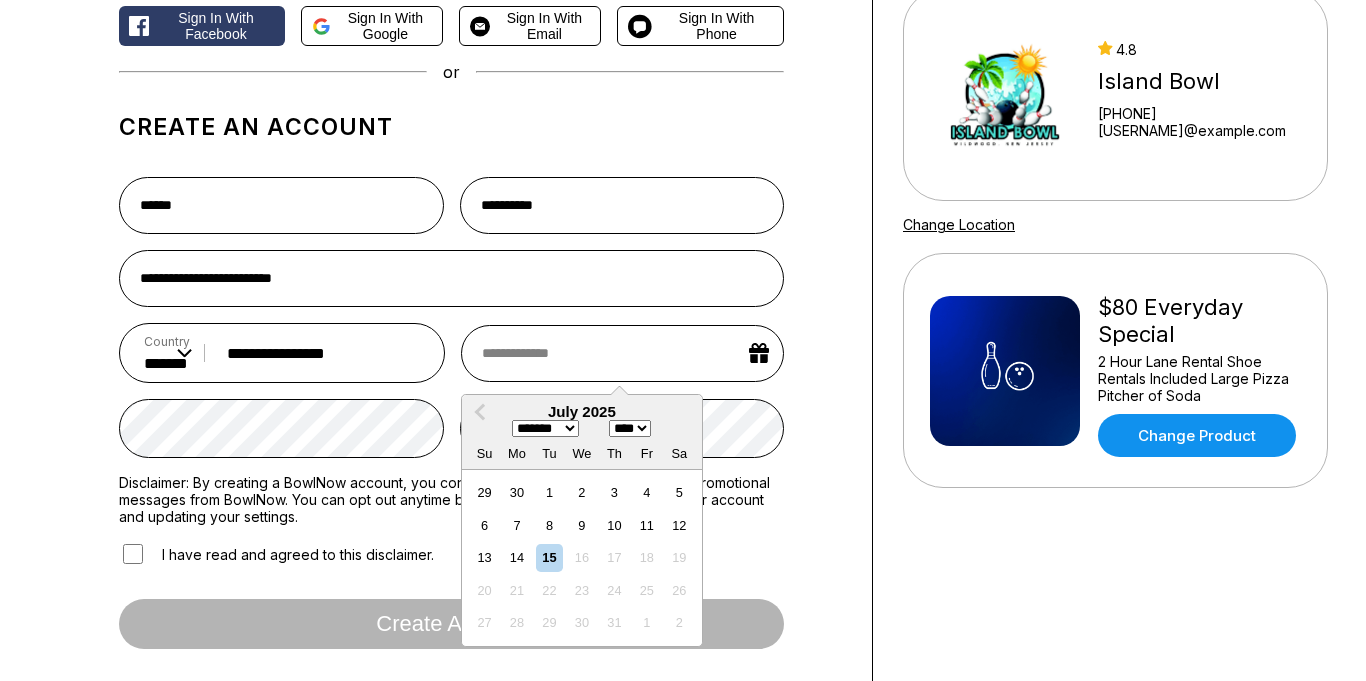 click on "**** **** **** **** **** **** **** **** **** **** **** **** **** **** **** **** **** **** **** **** **** **** **** **** **** **** **** **** **** **** **** **** **** **** **** **** **** **** **** **** **** **** **** **** **** **** **** **** **** **** **** **** **** **** **** **** **** **** **** **** **** **** **** **** **** **** **** **** **** **** **** **** **** **** **** **** **** **** **** **** **** **** **** **** **** **** **** **** **** **** **** **** **** **** **** **** **** **** **** **** **** **** **** **** **** **** **** **** **** **** **** **** **** **** **** **** **** **** **** **** **** **** **** **** **** ****" at bounding box center (630, 428) 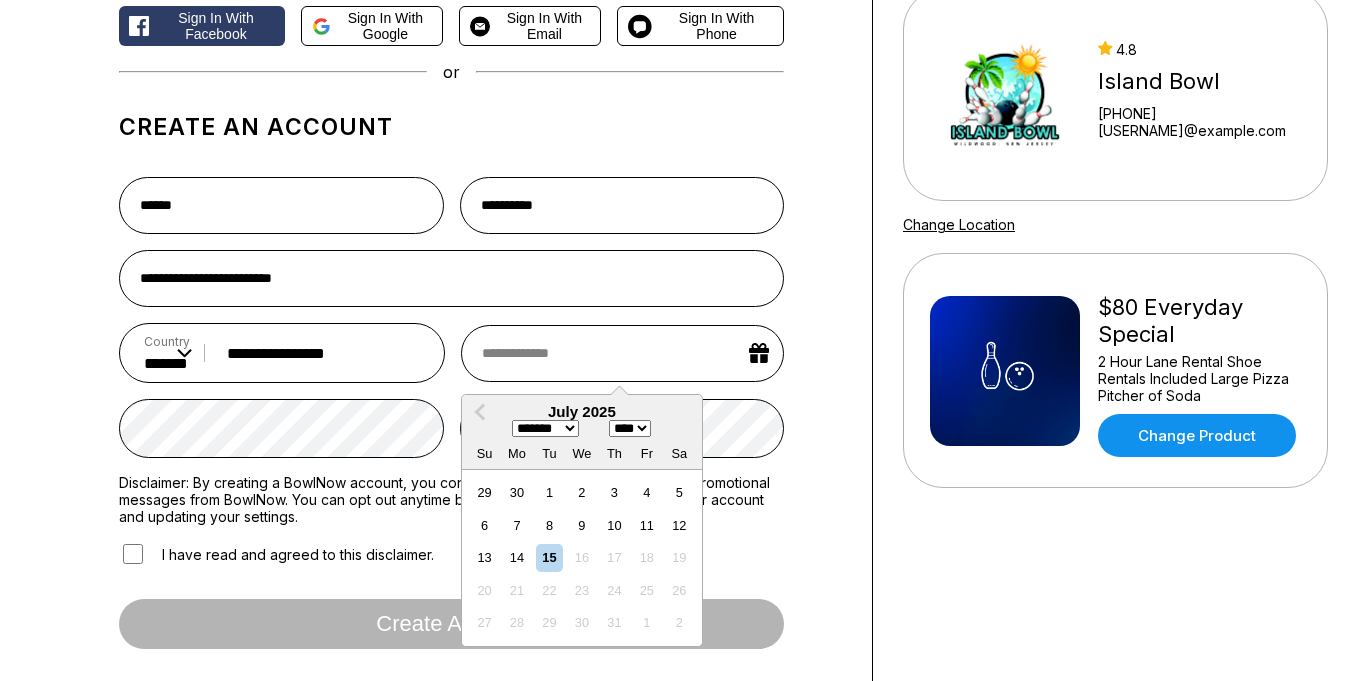 select on "****" 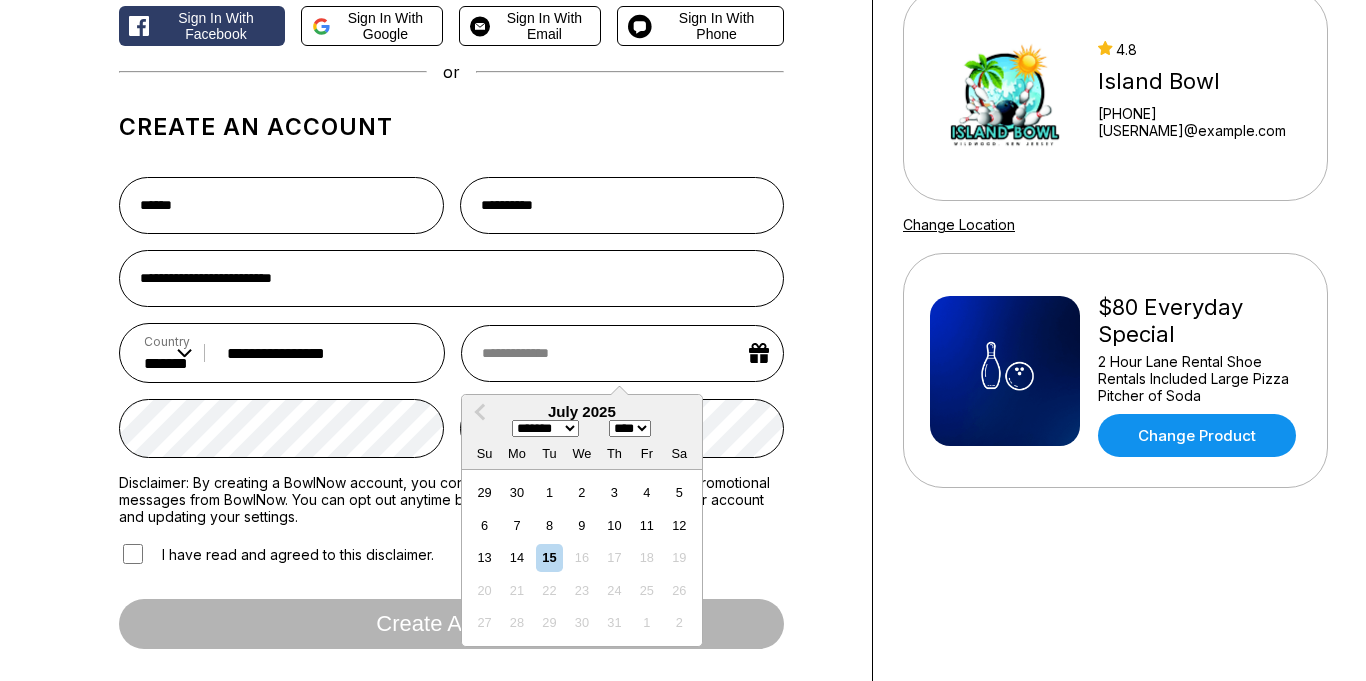 click on "**** **** **** **** **** **** **** **** **** **** **** **** **** **** **** **** **** **** **** **** **** **** **** **** **** **** **** **** **** **** **** **** **** **** **** **** **** **** **** **** **** **** **** **** **** **** **** **** **** **** **** **** **** **** **** **** **** **** **** **** **** **** **** **** **** **** **** **** **** **** **** **** **** **** **** **** **** **** **** **** **** **** **** **** **** **** **** **** **** **** **** **** **** **** **** **** **** **** **** **** **** **** **** **** **** **** **** **** **** **** **** **** **** **** **** **** **** **** **** **** **** **** **** **** **** ****" at bounding box center [630, 428] 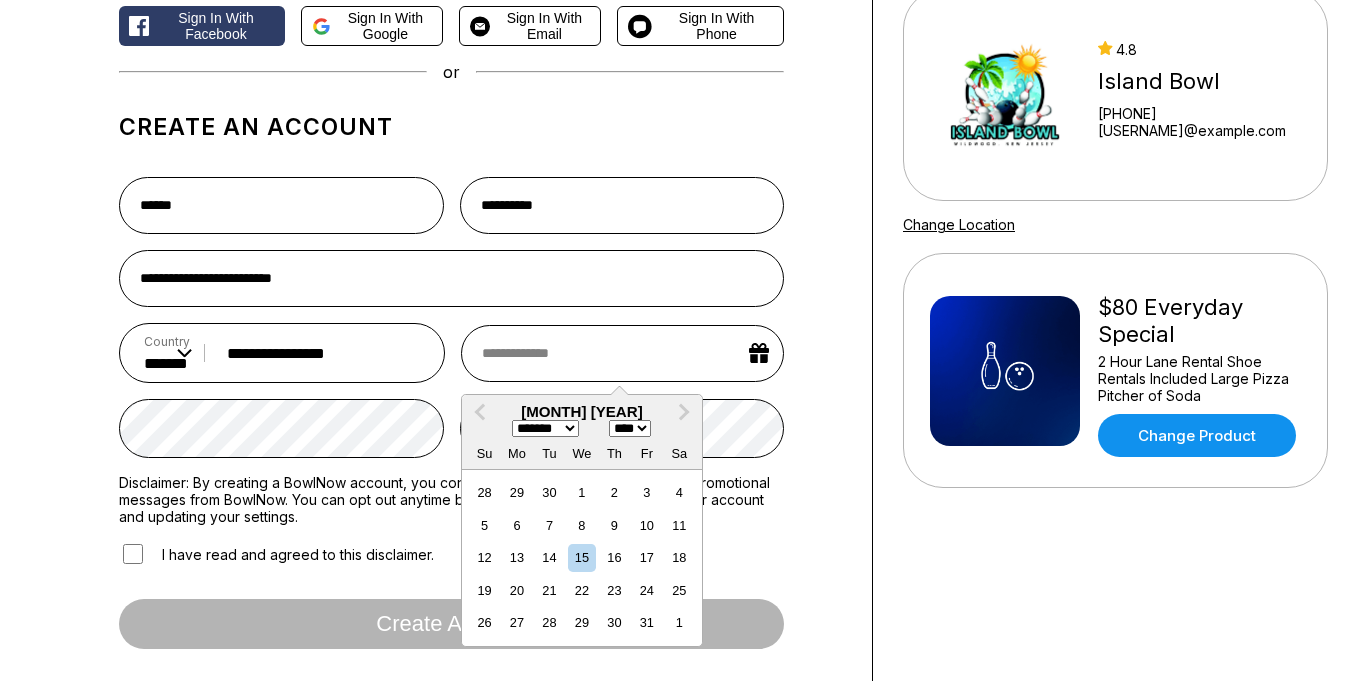 click on "******* ******** ***** ***** *** **** **** ****** ********* ******* ******** ********" at bounding box center (545, 428) 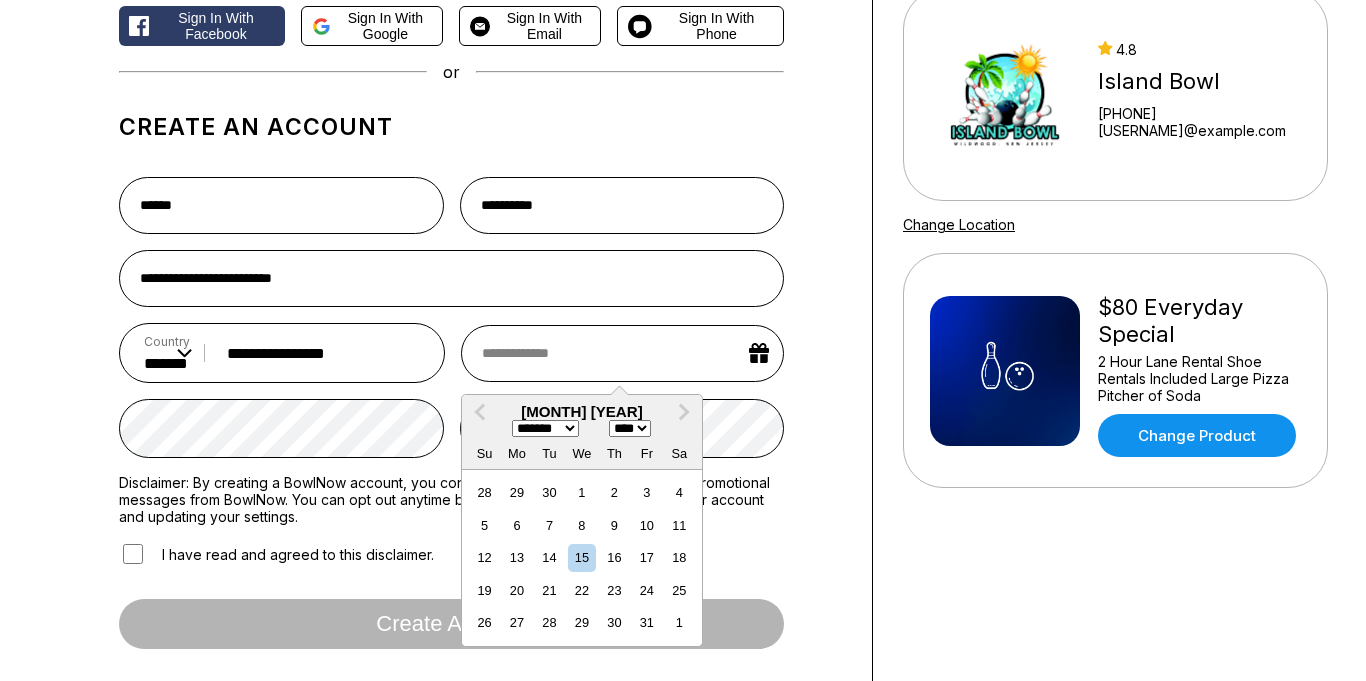 select on "**" 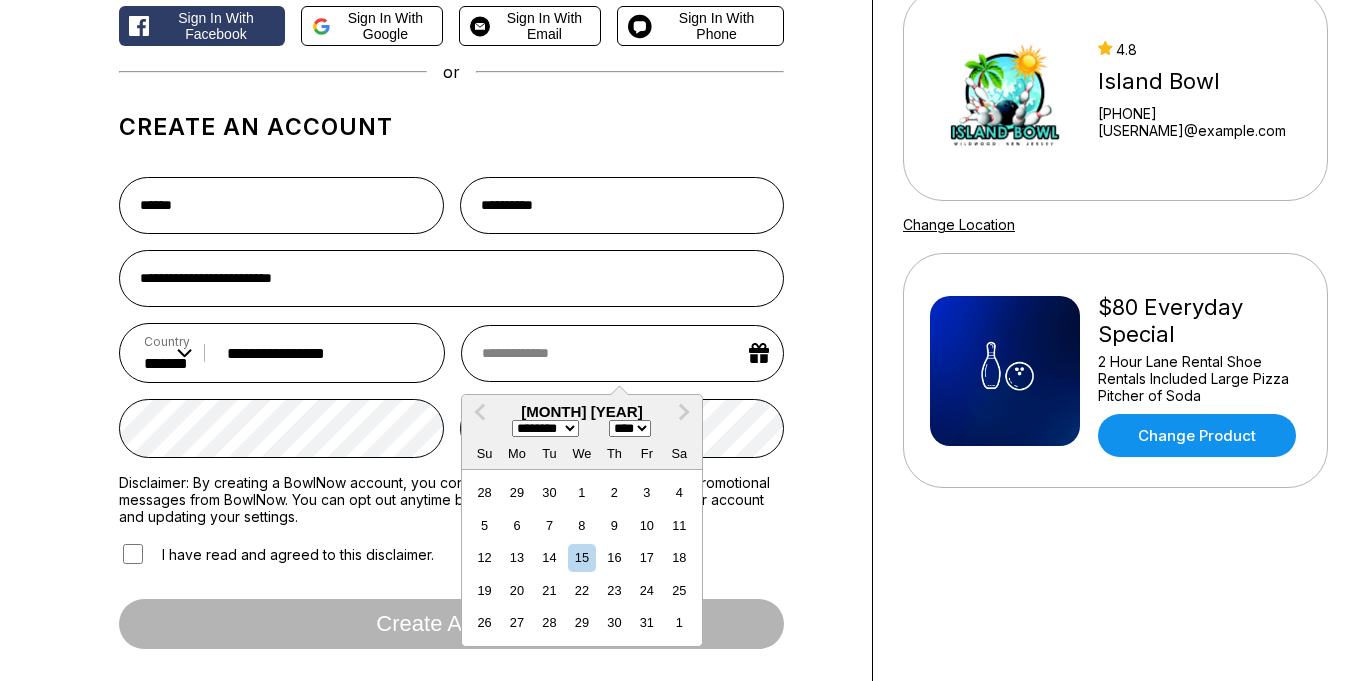 click on "******* ******** ***** ***** *** **** **** ****** ********* ******* ******** ********" at bounding box center [545, 428] 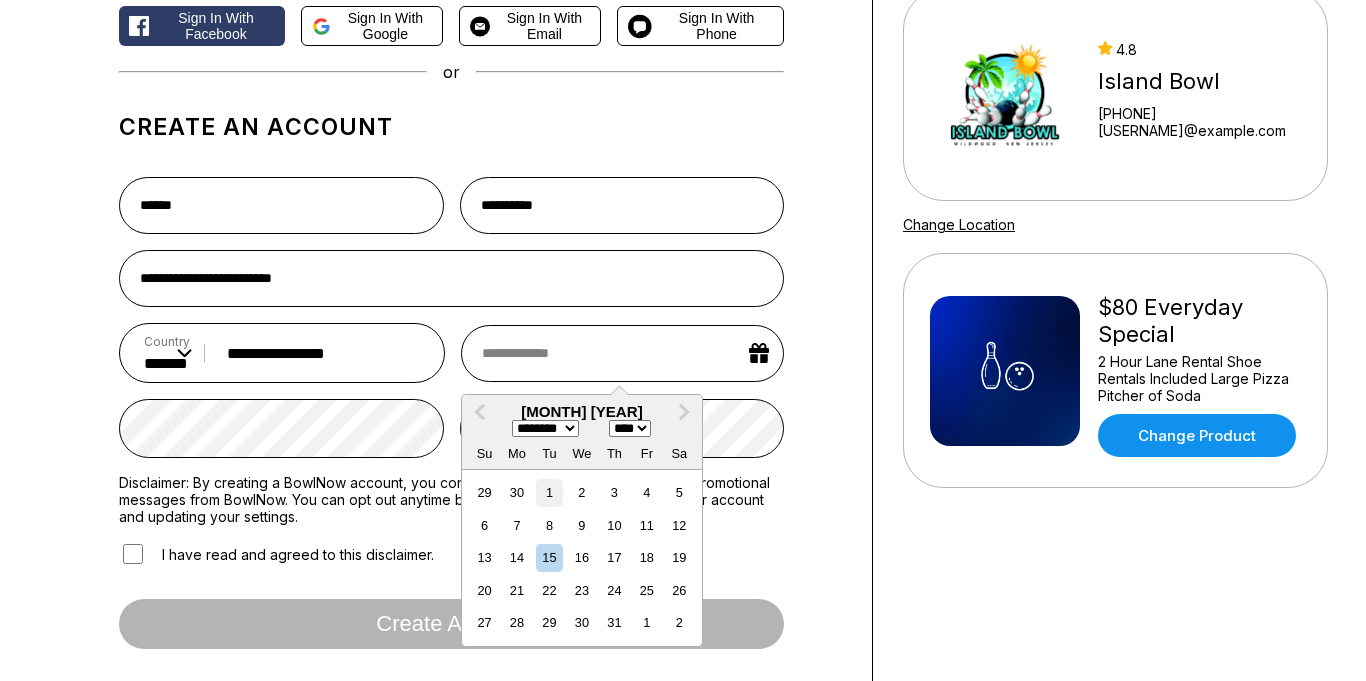 click on "1" at bounding box center (549, 492) 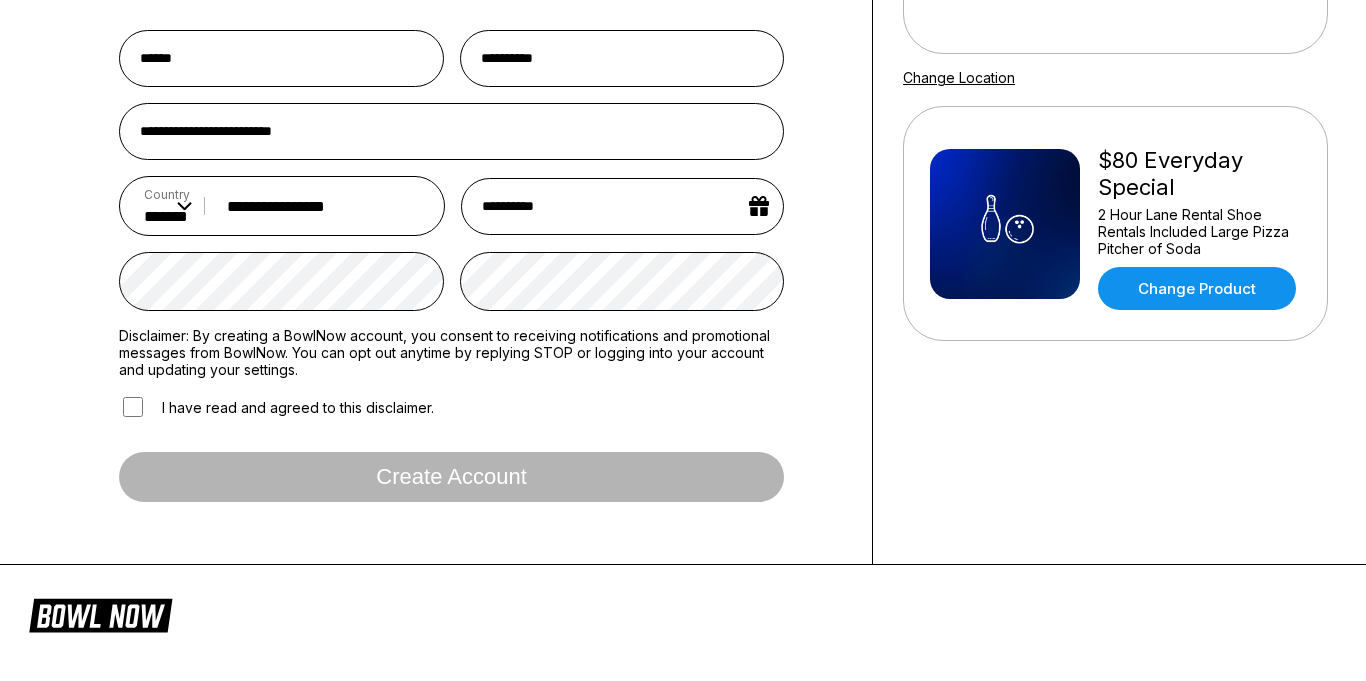 scroll, scrollTop: 346, scrollLeft: 0, axis: vertical 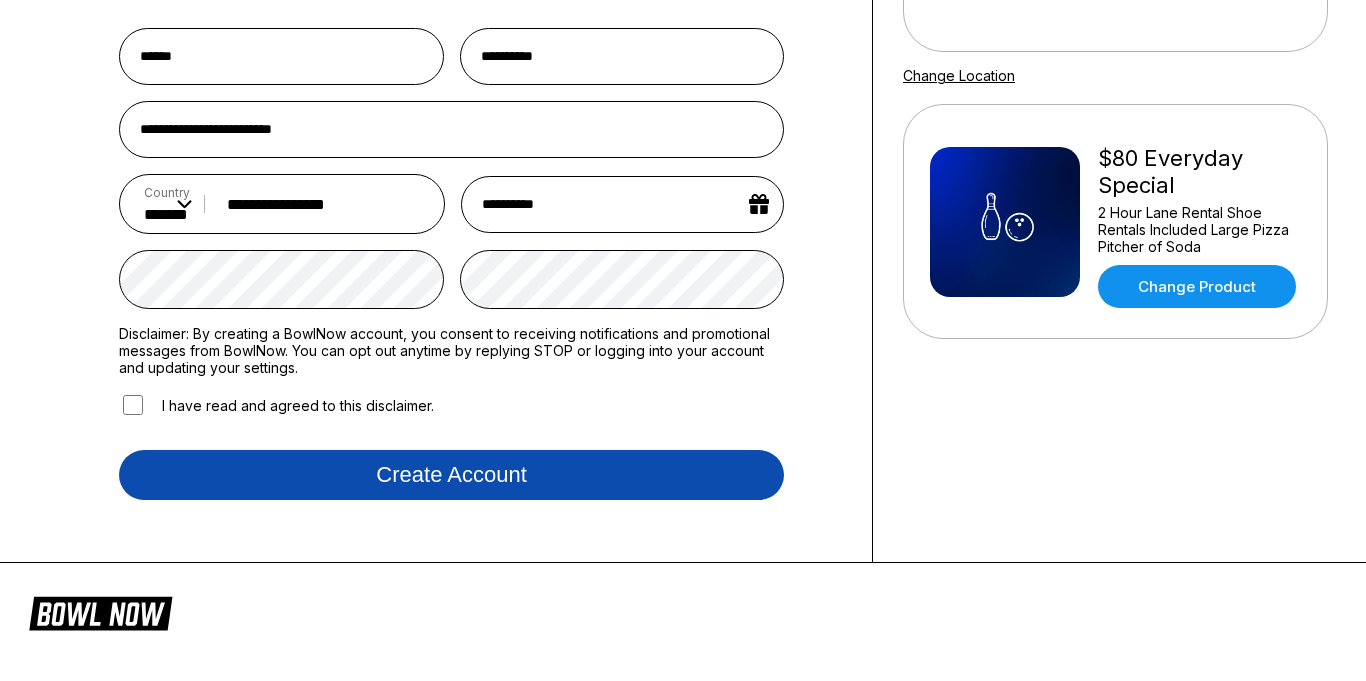 click on "Create account" at bounding box center (451, 475) 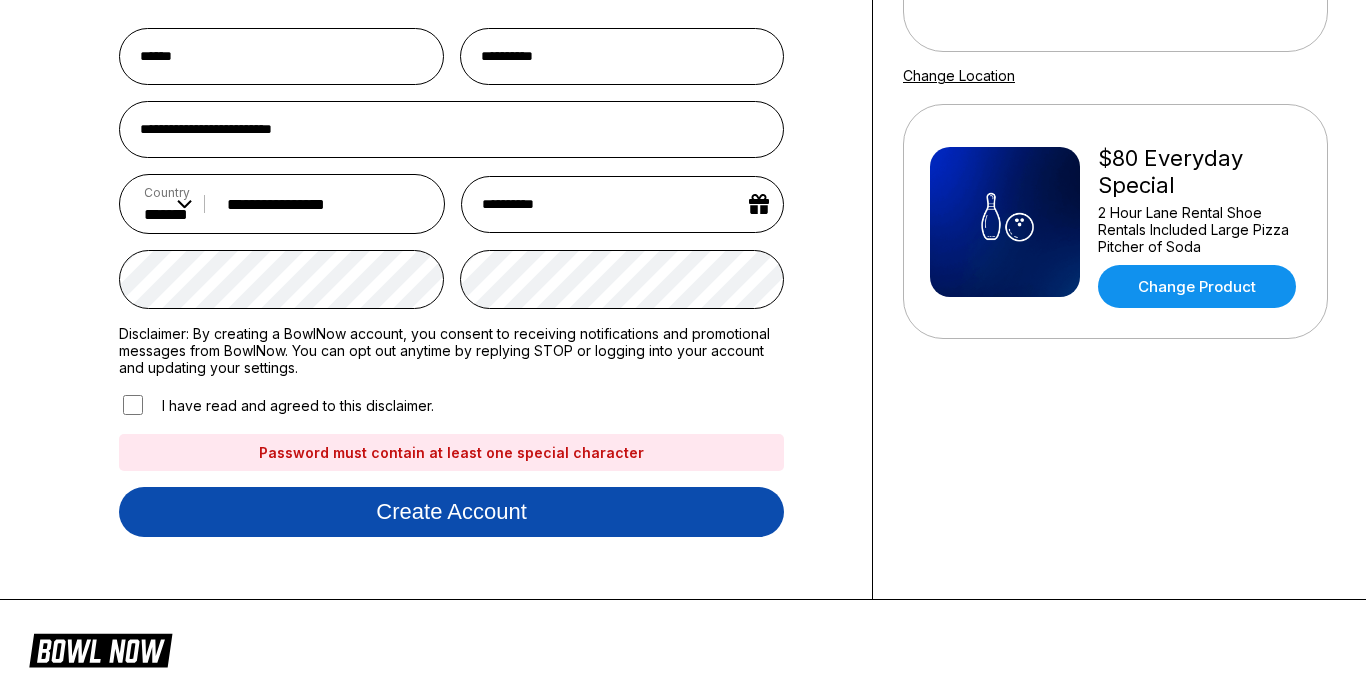click on "Create account" at bounding box center (451, 512) 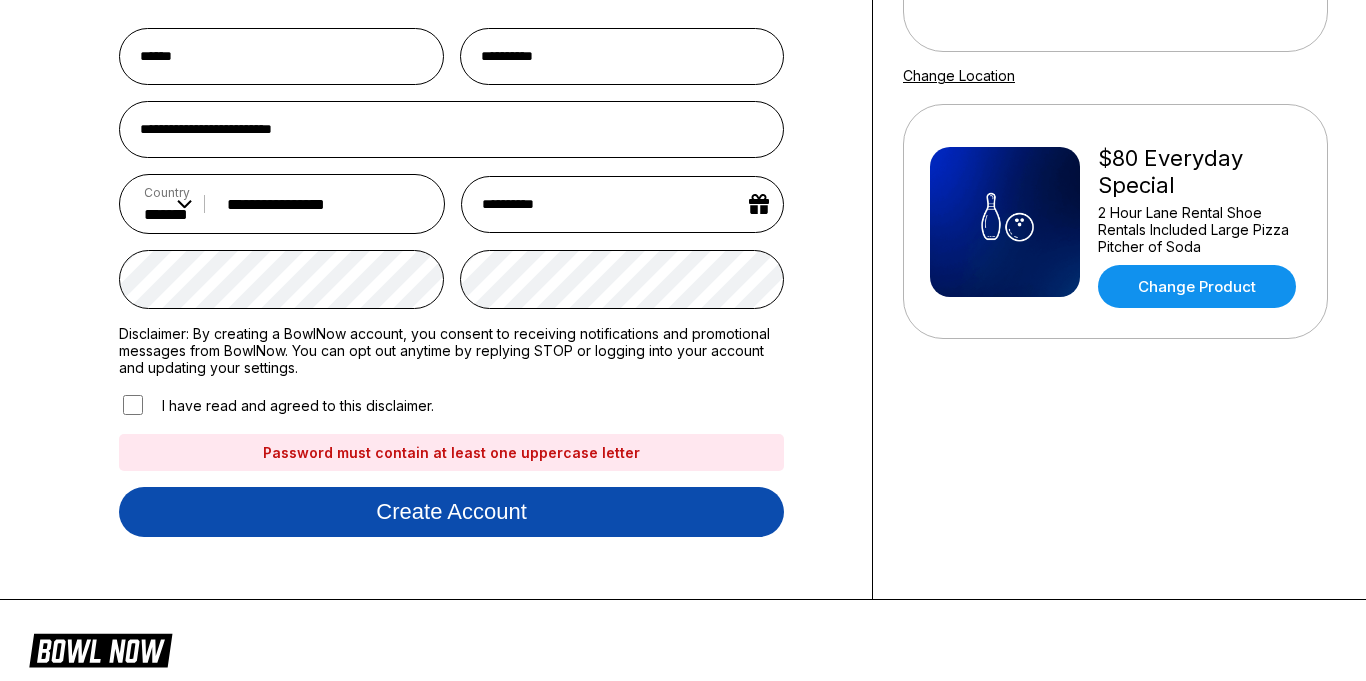 click on "Create account" at bounding box center (451, 512) 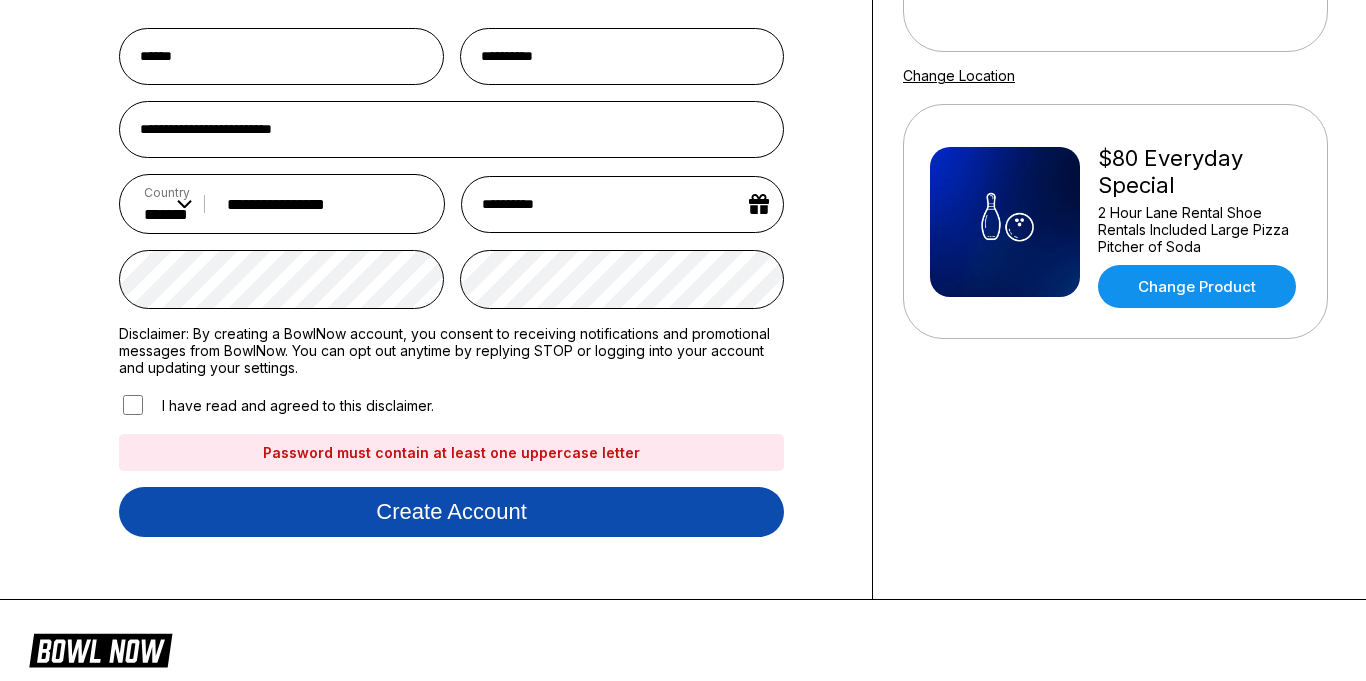click on "Create account" at bounding box center [451, 512] 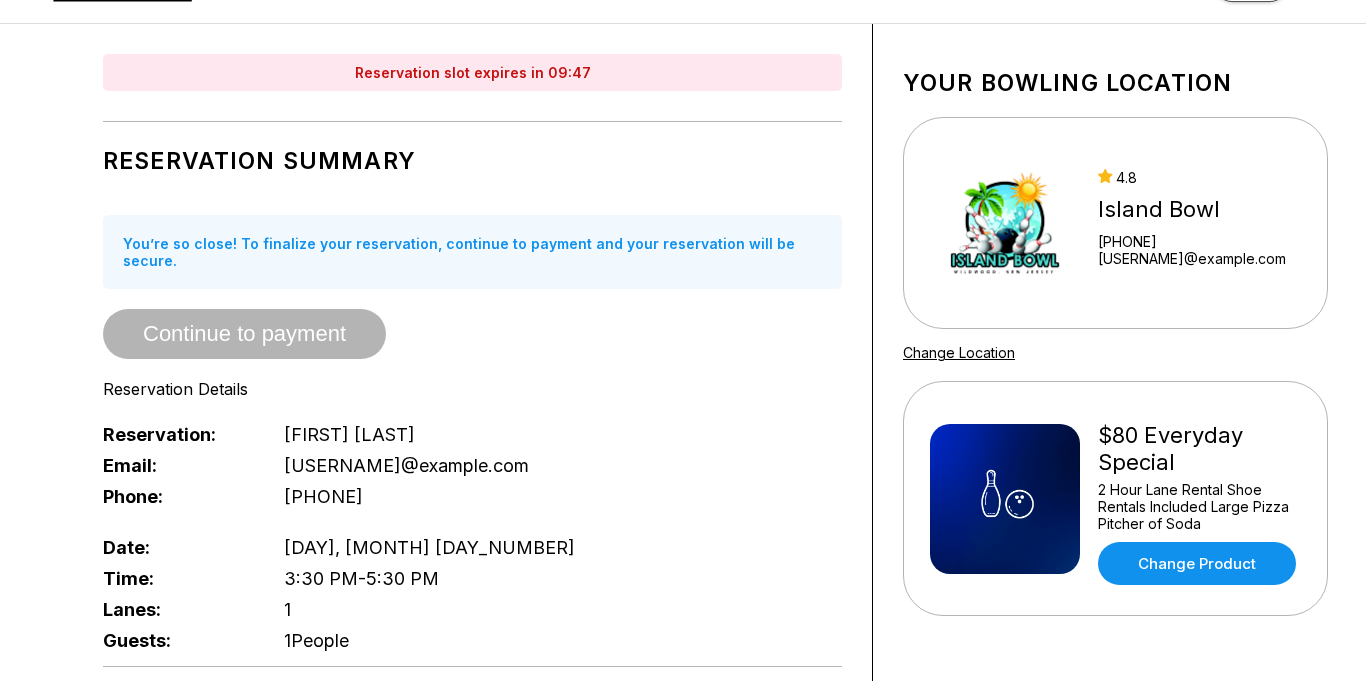 scroll, scrollTop: 78, scrollLeft: 0, axis: vertical 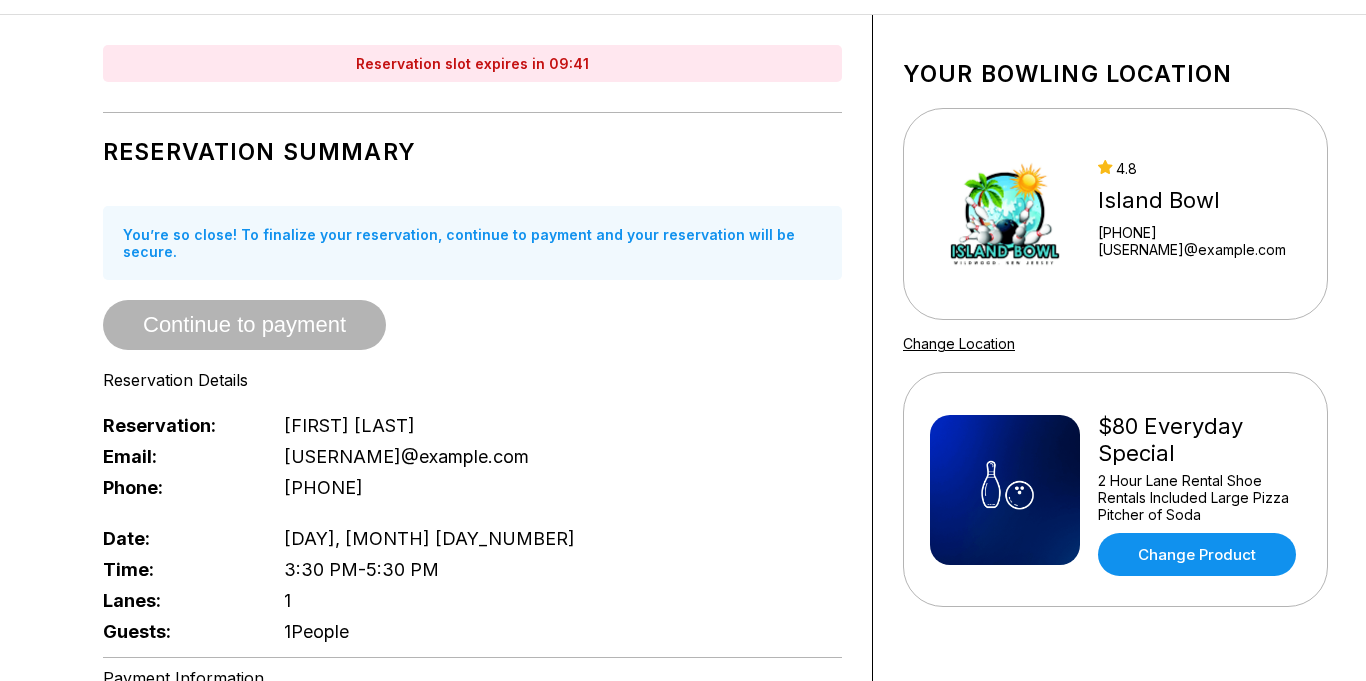 click on "Lanes: 1" at bounding box center (472, 600) 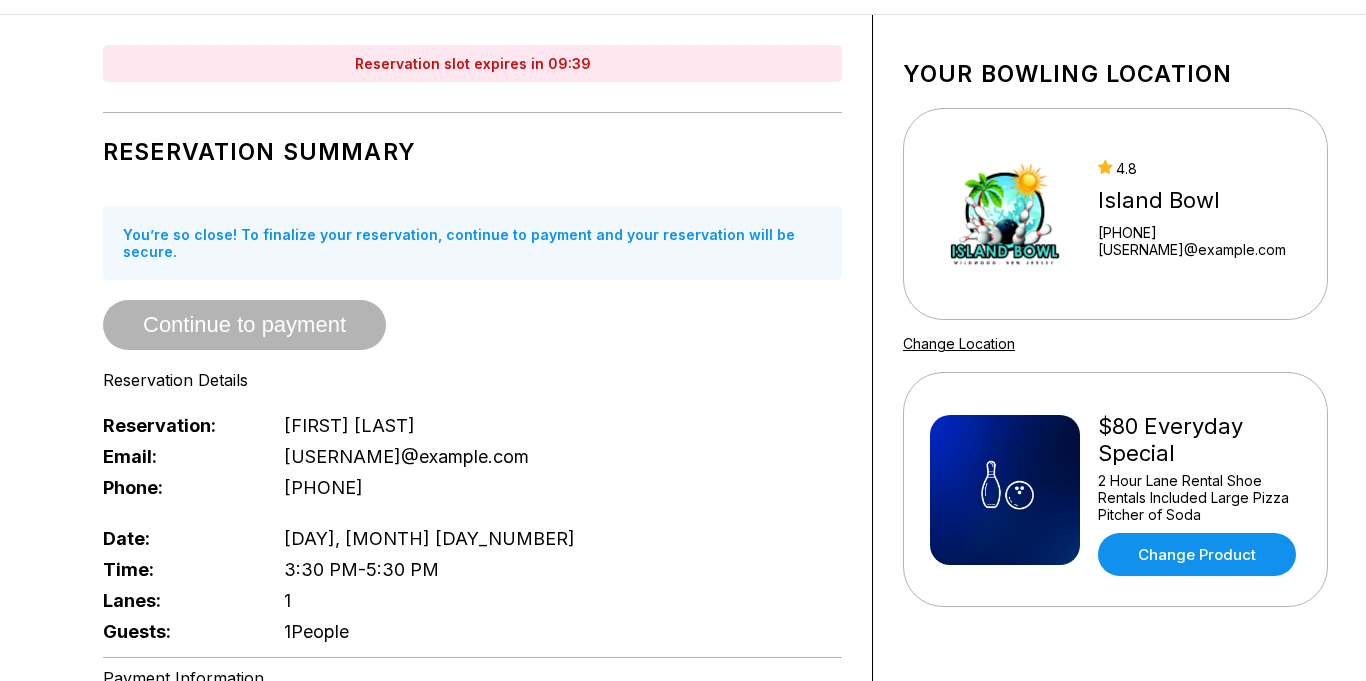 click on "Guests:" at bounding box center [177, 631] 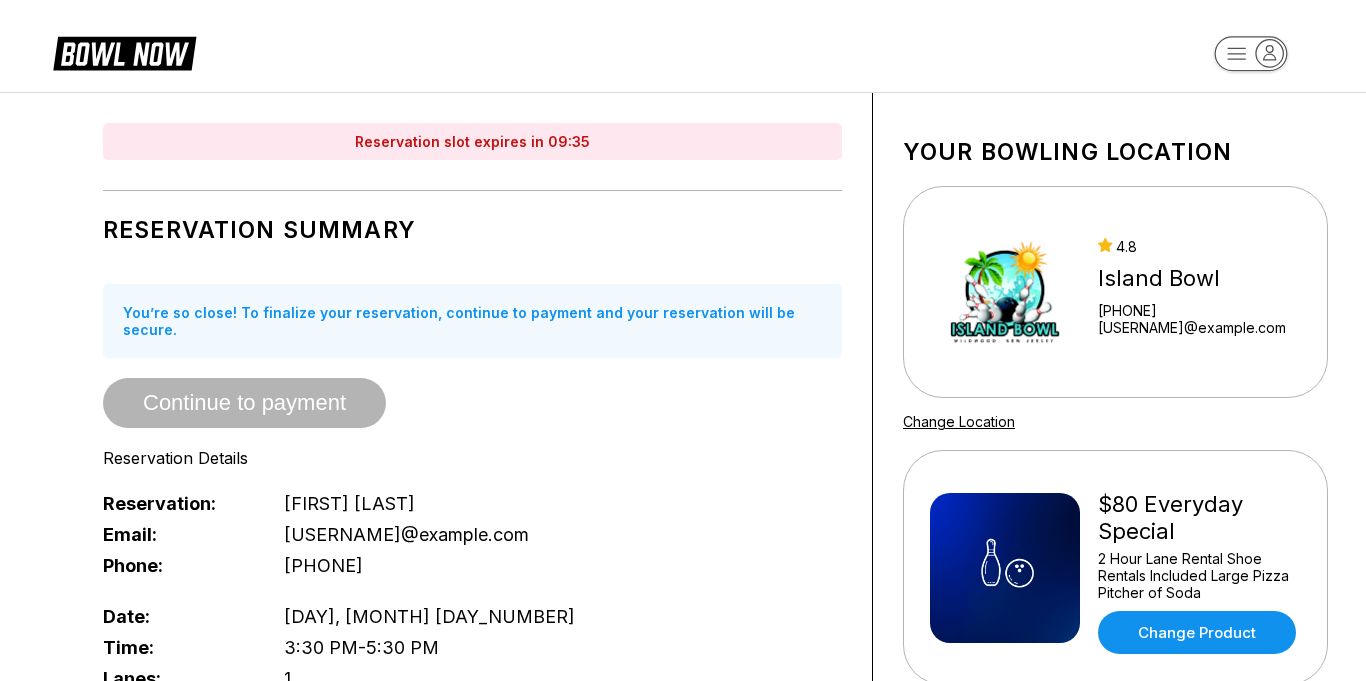 scroll, scrollTop: 1, scrollLeft: 0, axis: vertical 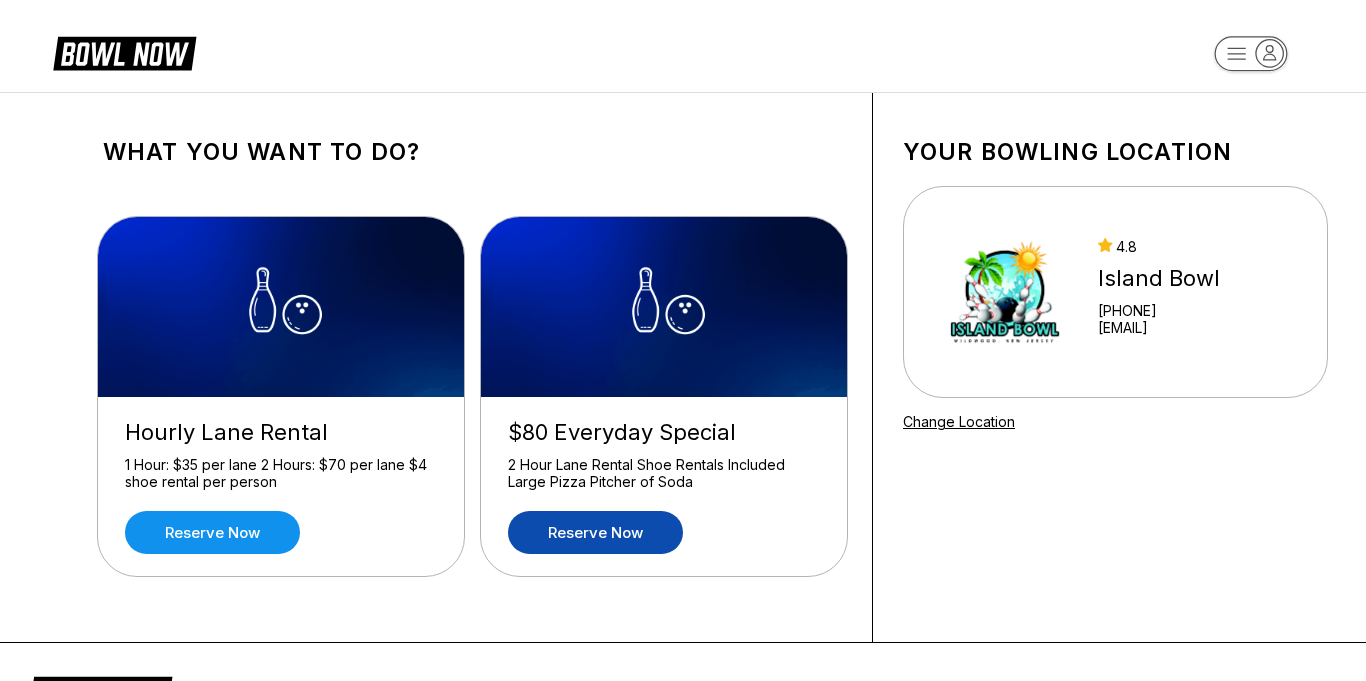 click on "Reserve now" at bounding box center [595, 532] 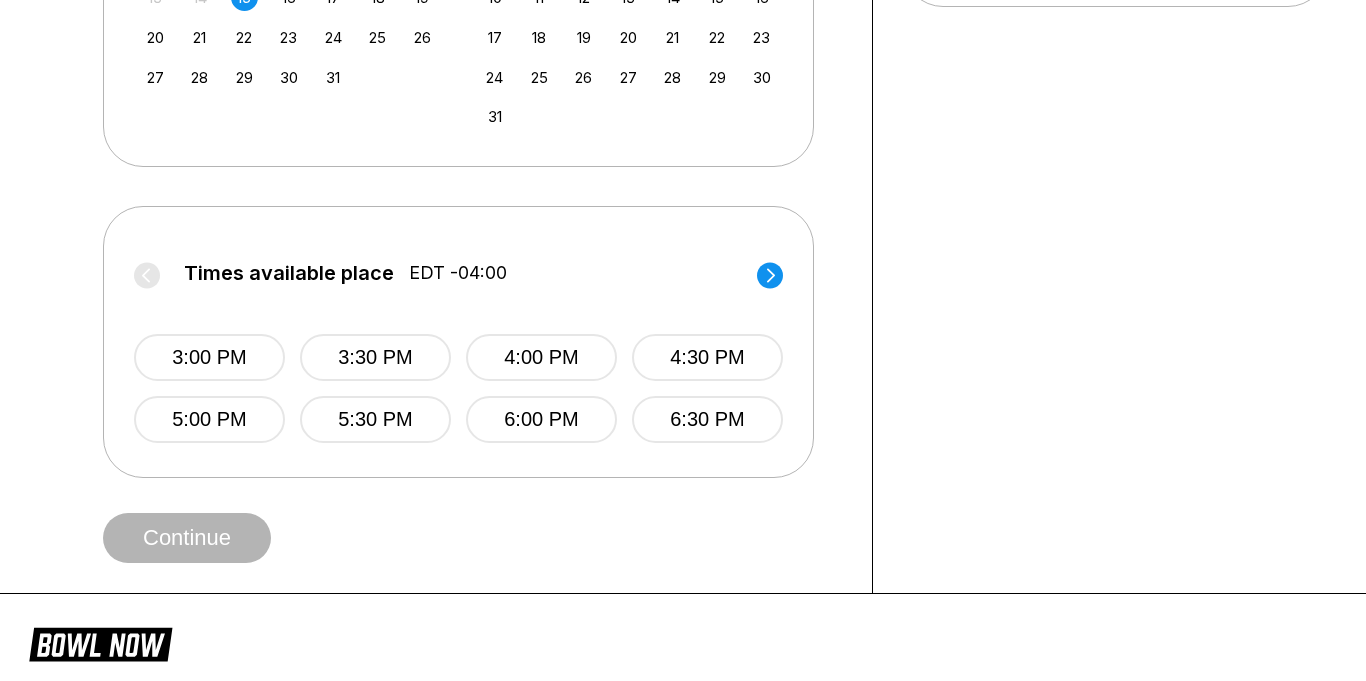 scroll, scrollTop: 680, scrollLeft: 0, axis: vertical 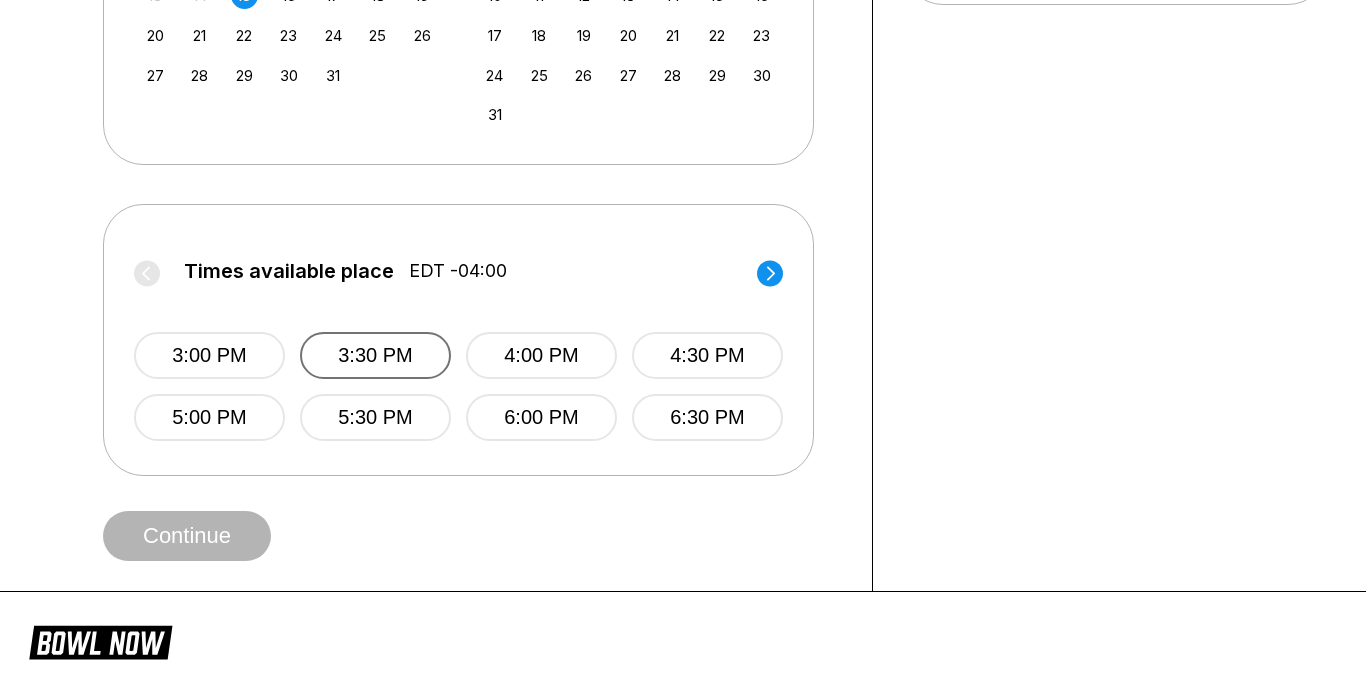 click on "3:30 PM" at bounding box center (375, 355) 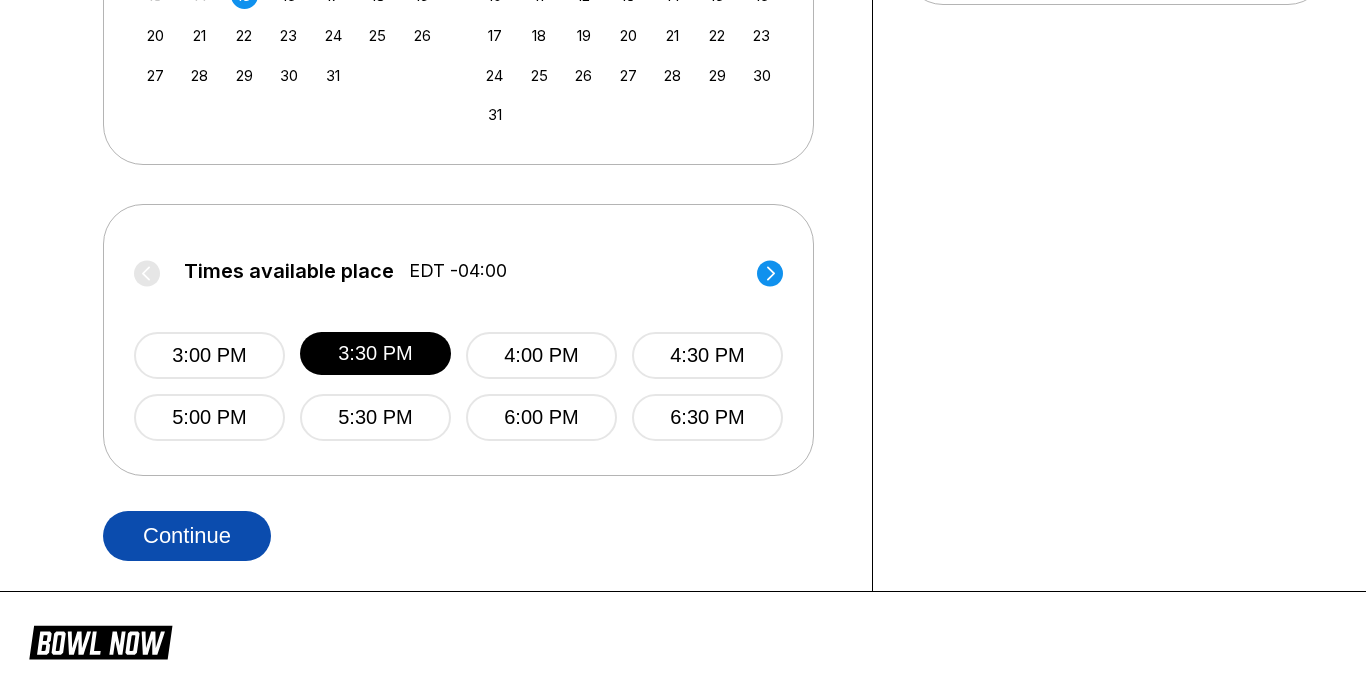 click on "Continue" at bounding box center [187, 536] 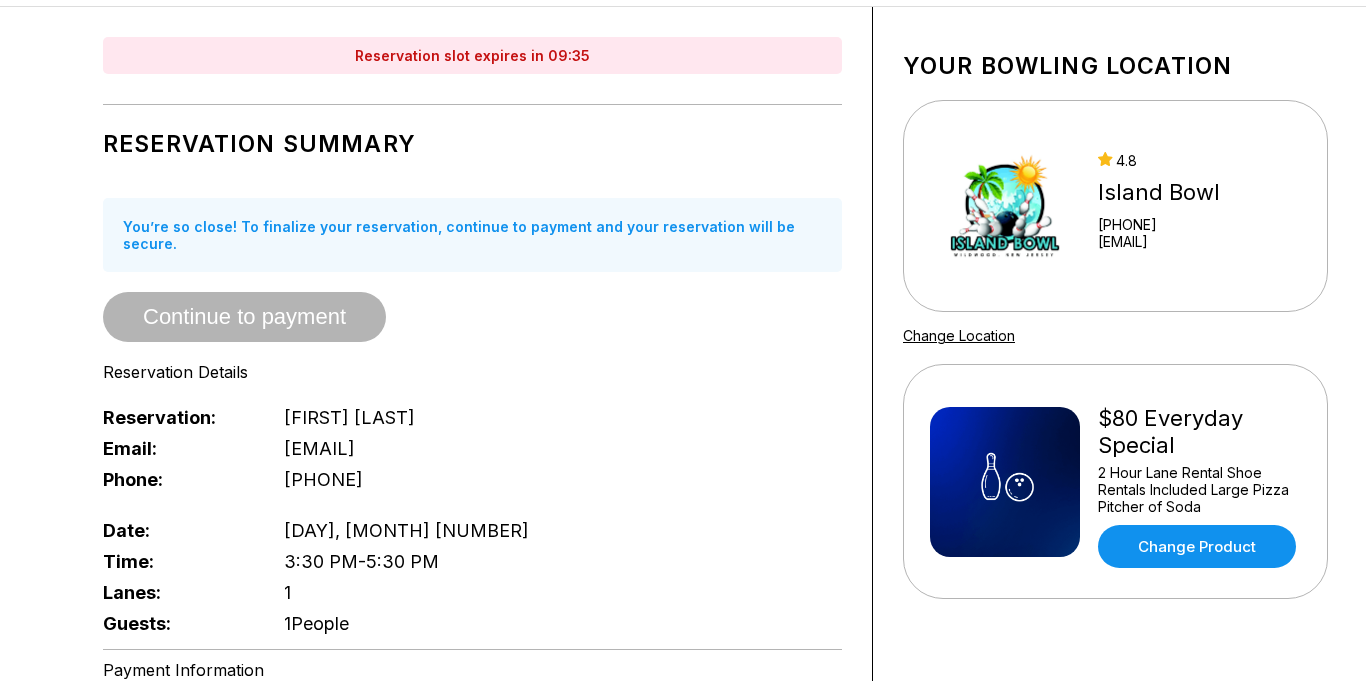 scroll, scrollTop: 87, scrollLeft: 0, axis: vertical 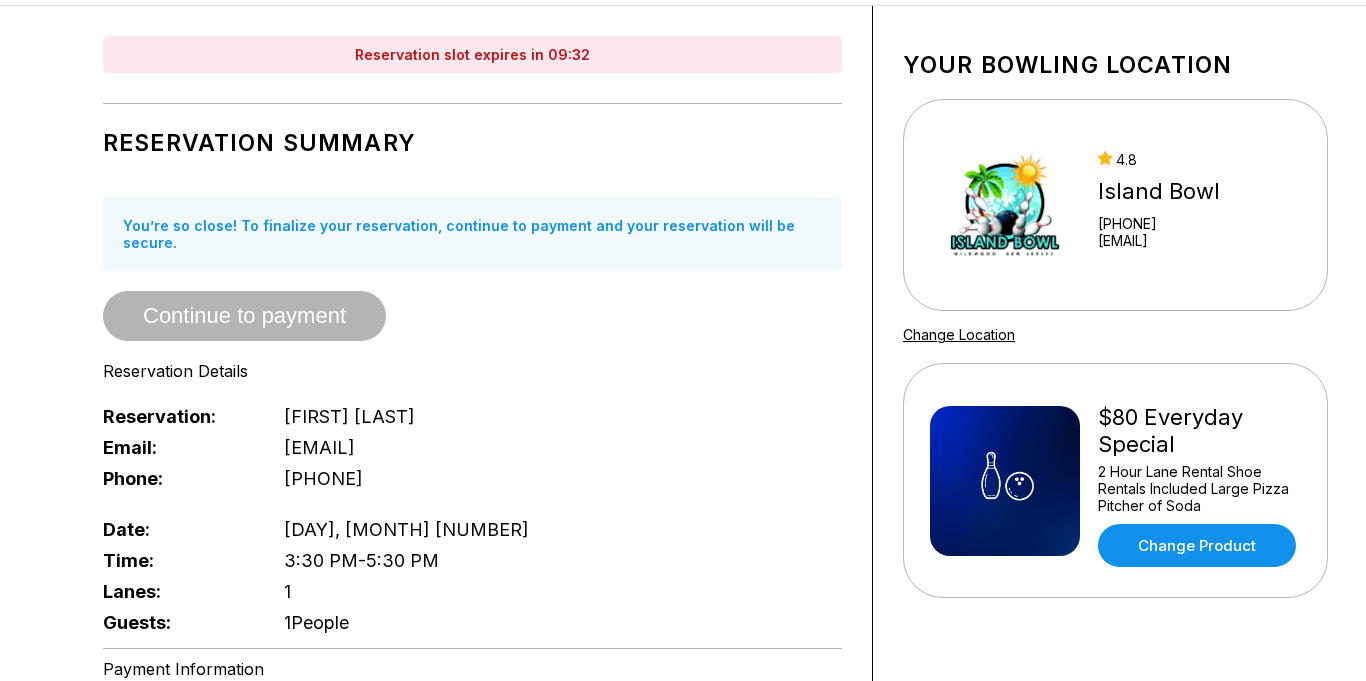 click on "Continue to payment" at bounding box center [244, 317] 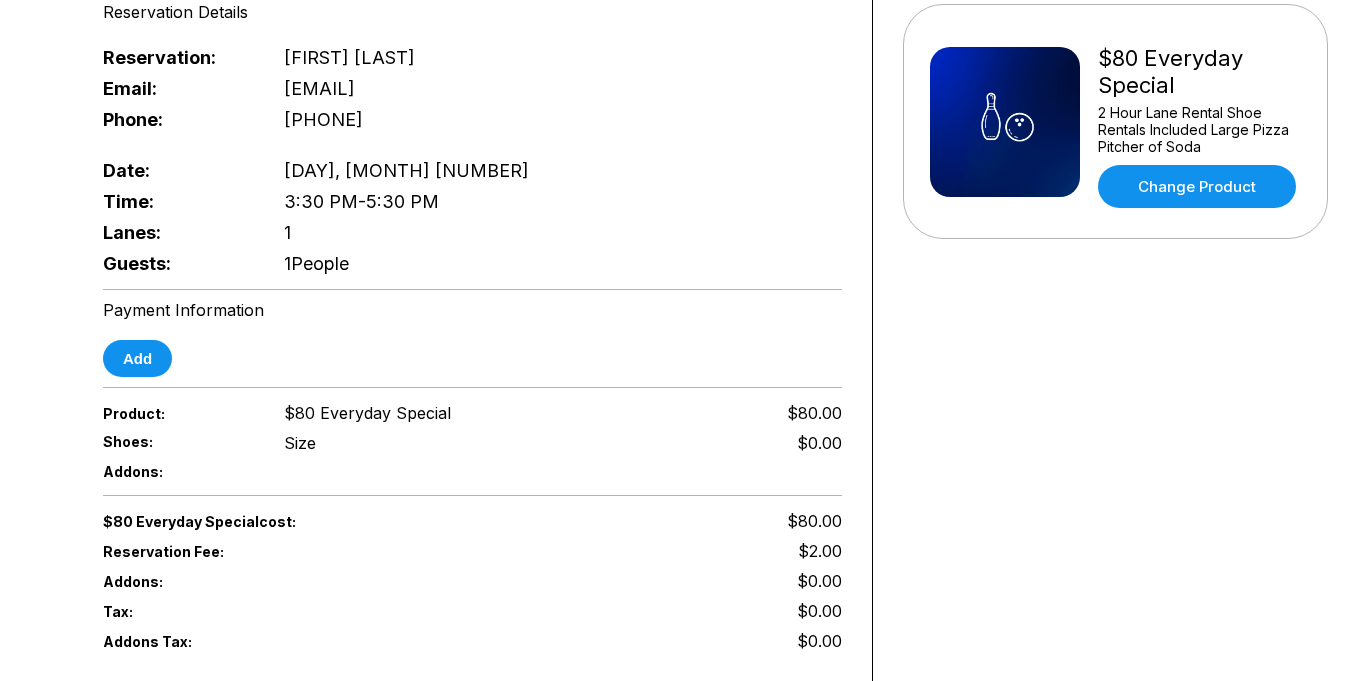 scroll, scrollTop: 445, scrollLeft: 0, axis: vertical 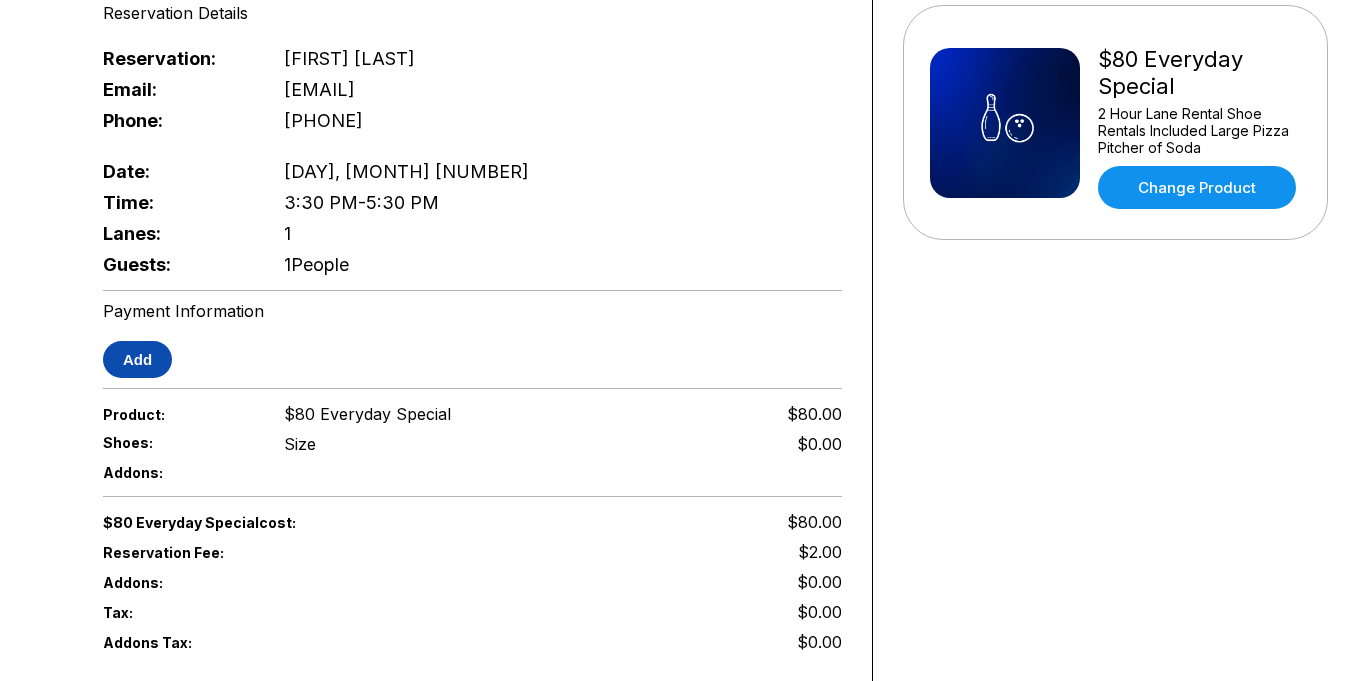 click on "Add" at bounding box center (137, 359) 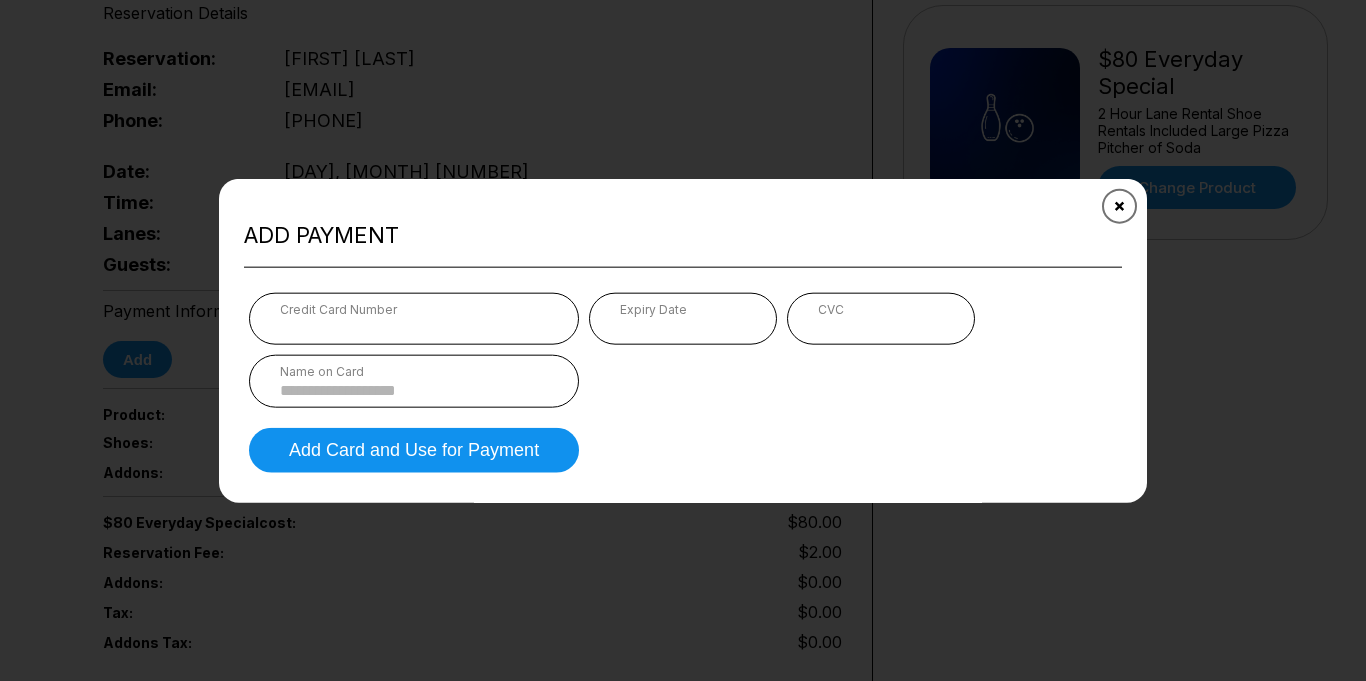 click 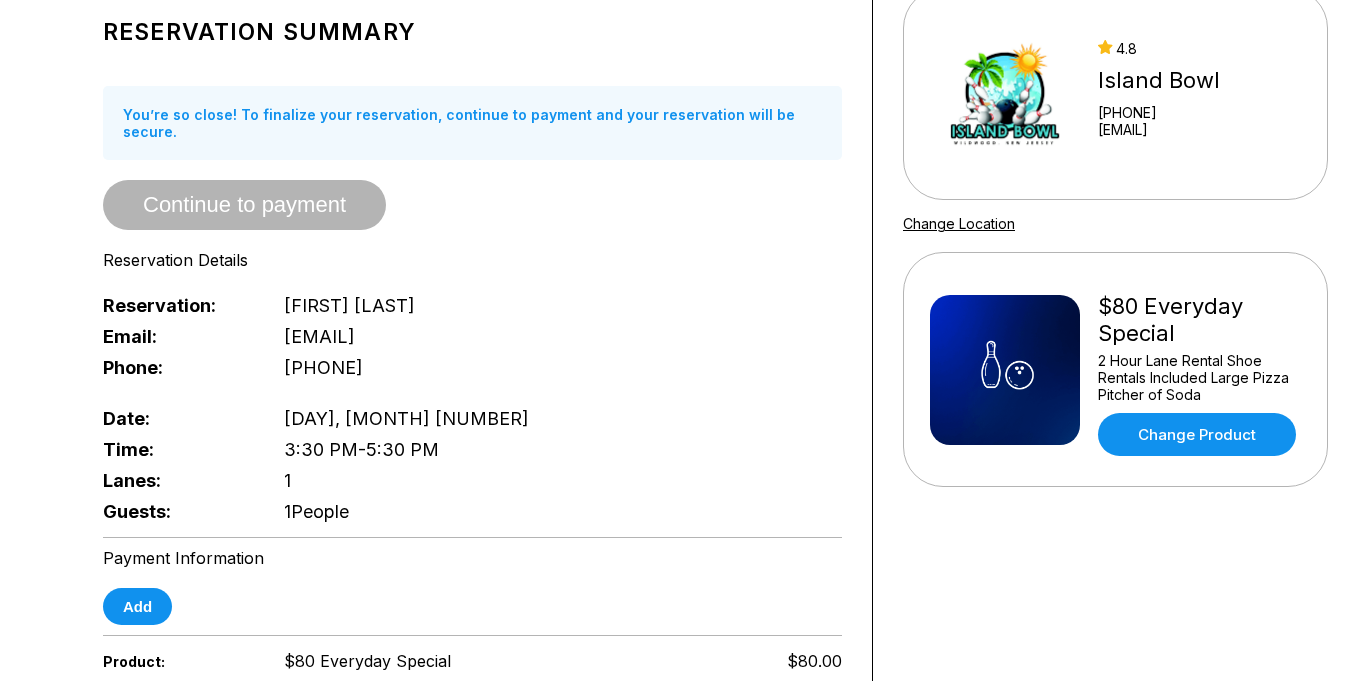 scroll, scrollTop: 0, scrollLeft: 0, axis: both 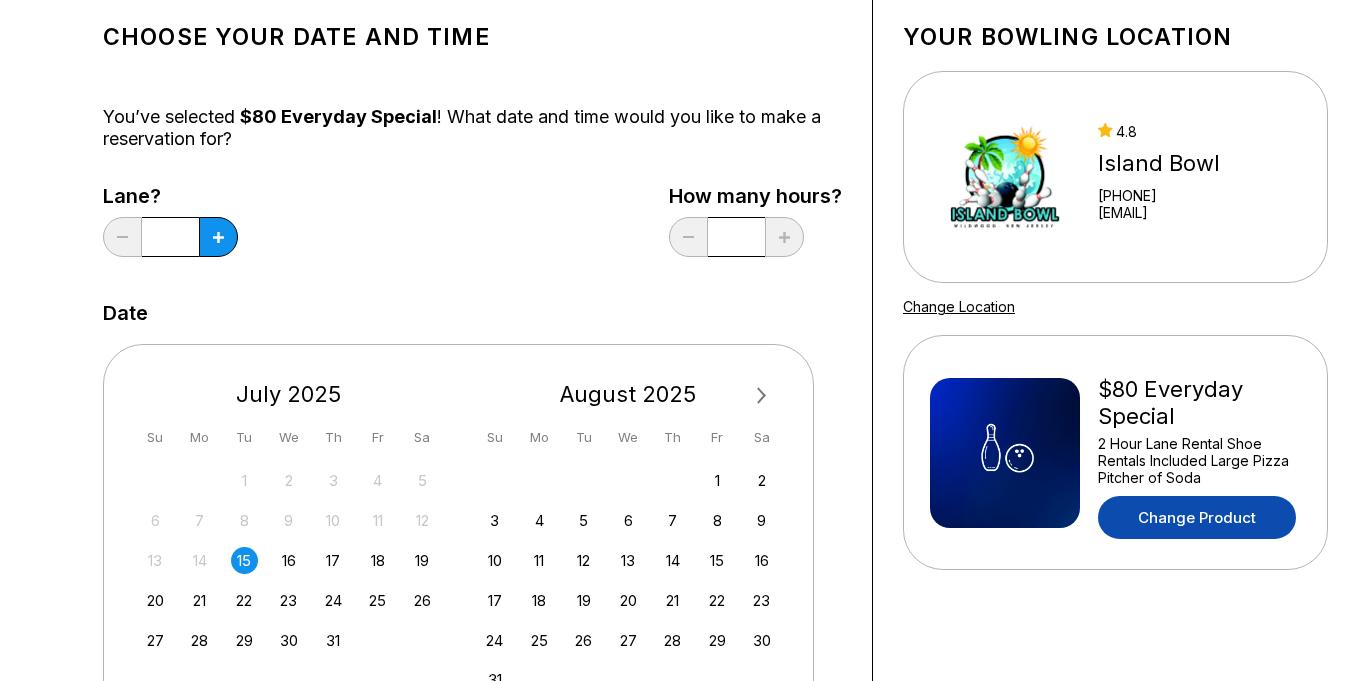 click on "Change Product" at bounding box center (1197, 517) 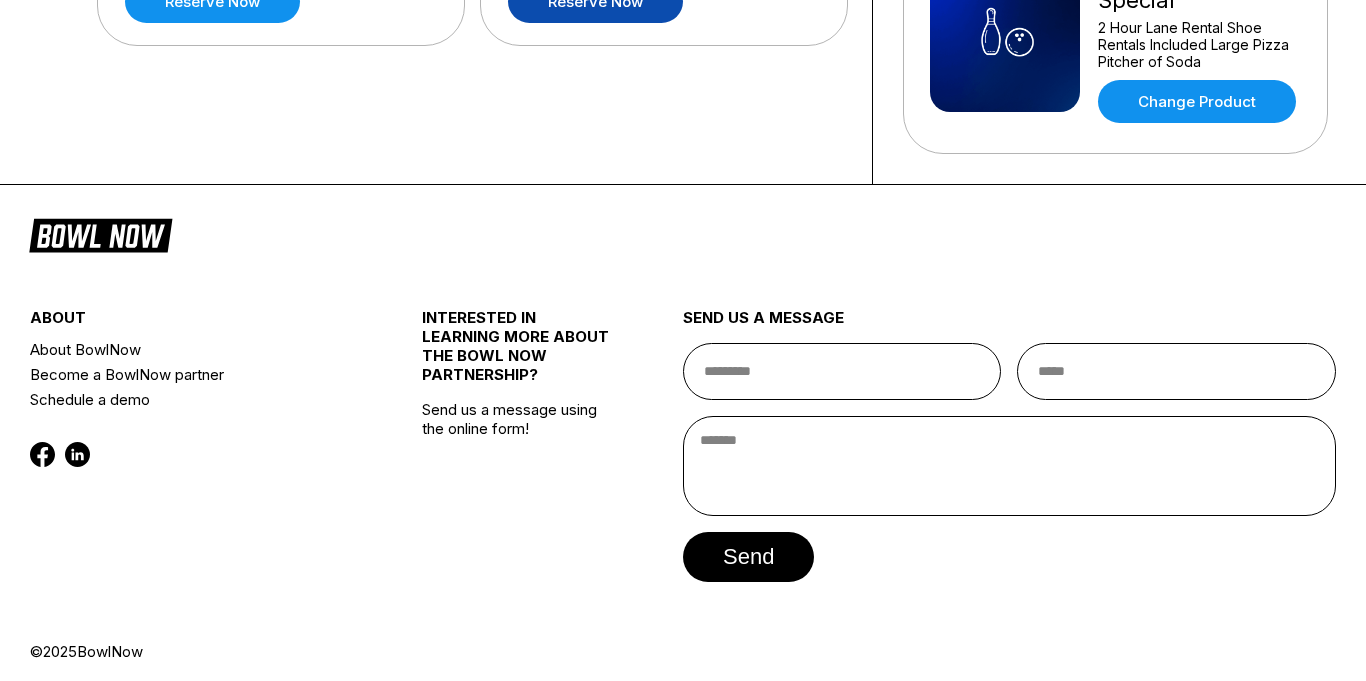 scroll, scrollTop: 541, scrollLeft: 0, axis: vertical 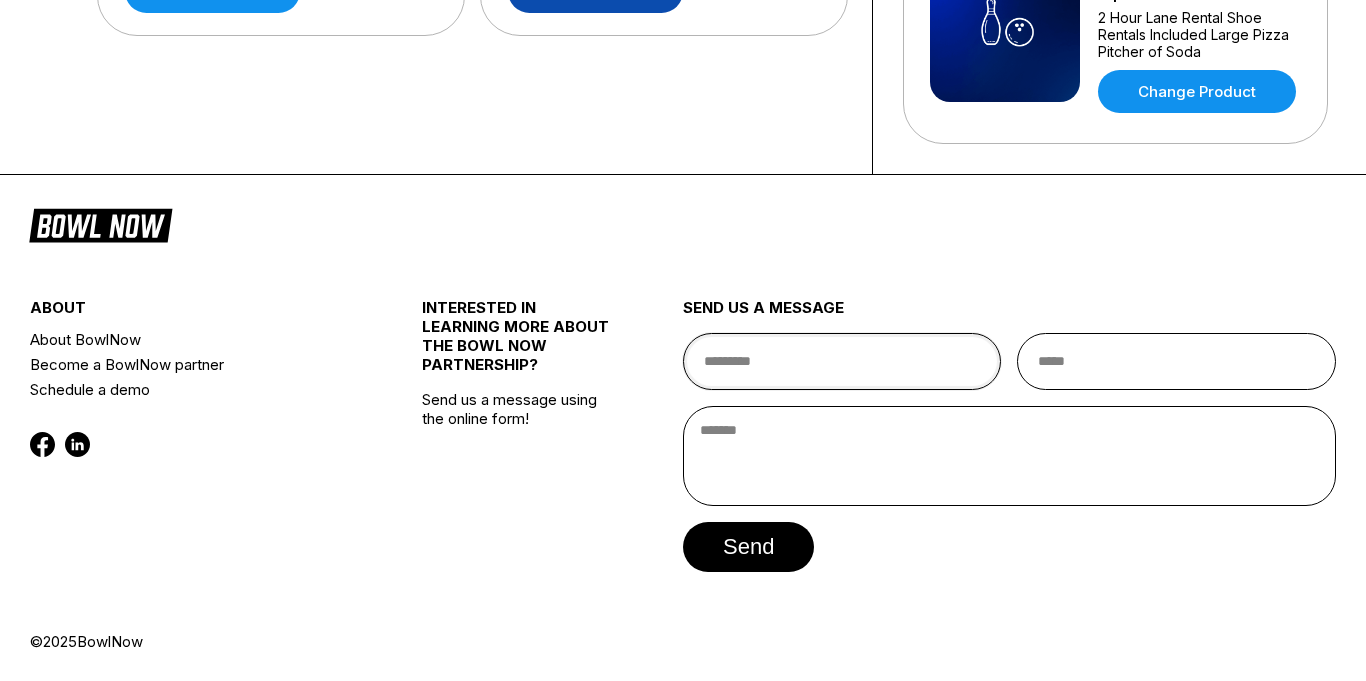 click at bounding box center [842, 361] 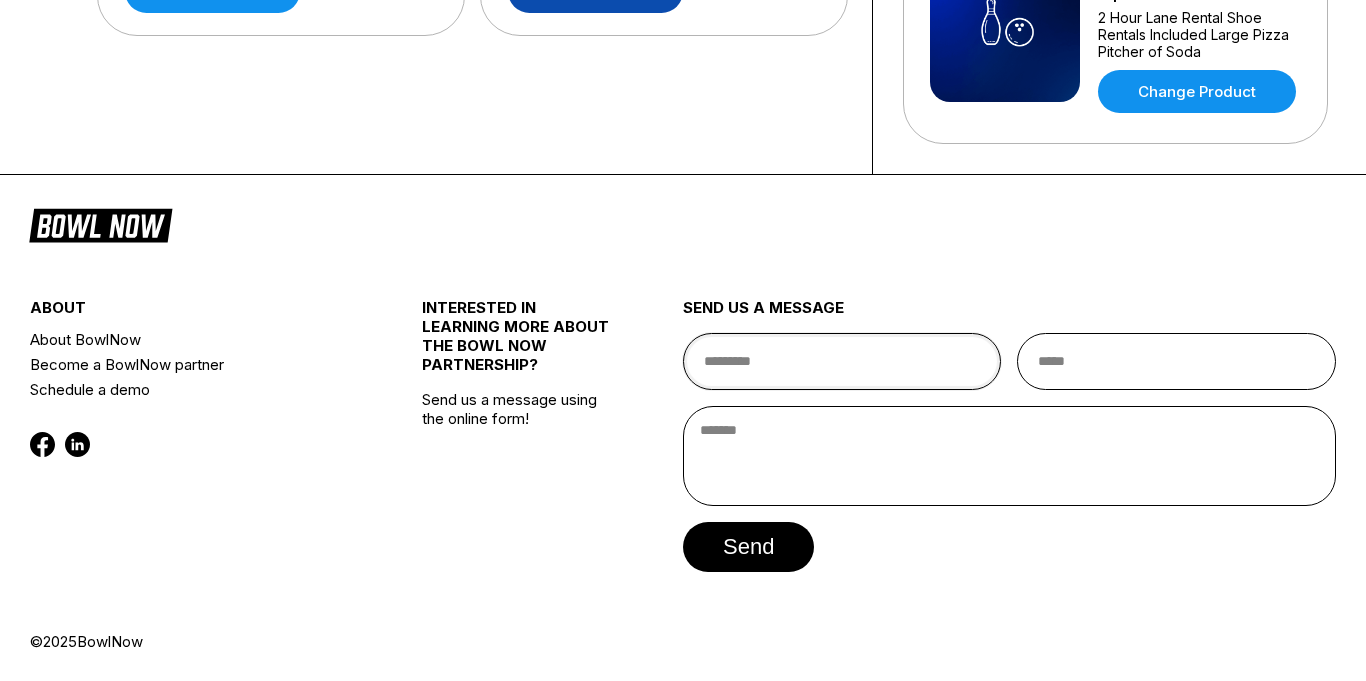 type on "**********" 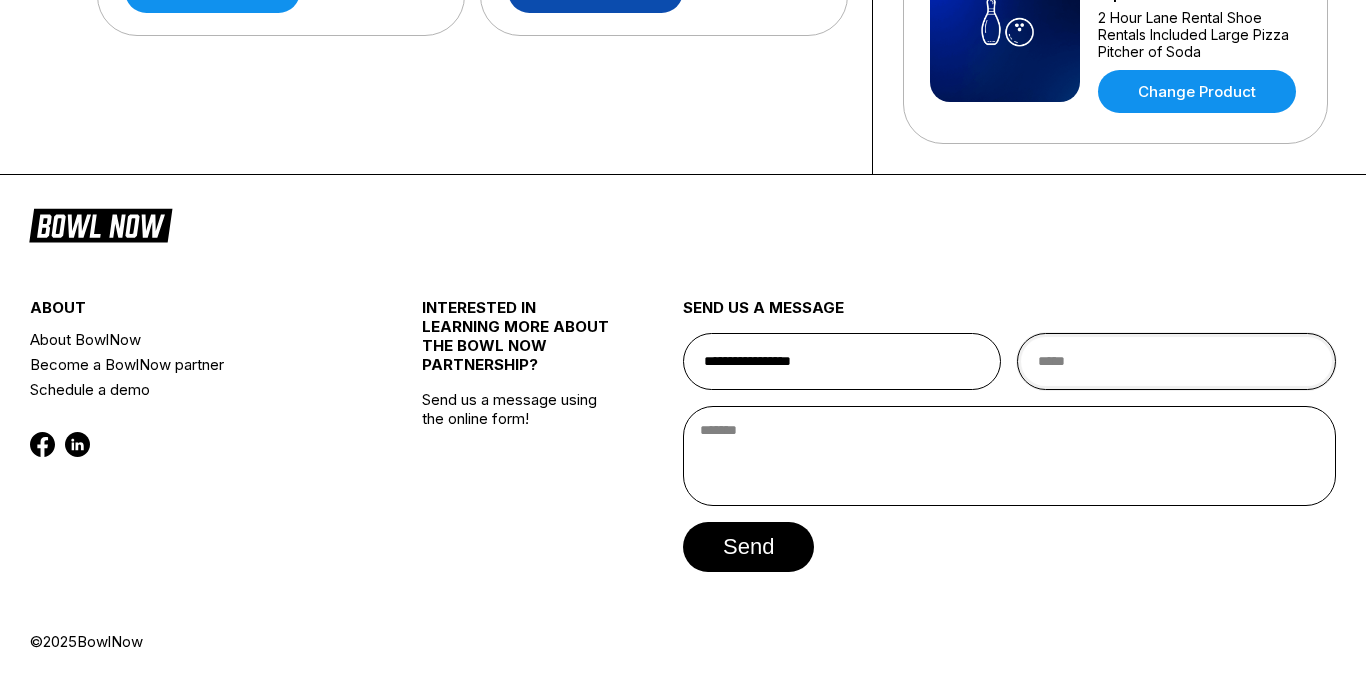 click at bounding box center [1176, 361] 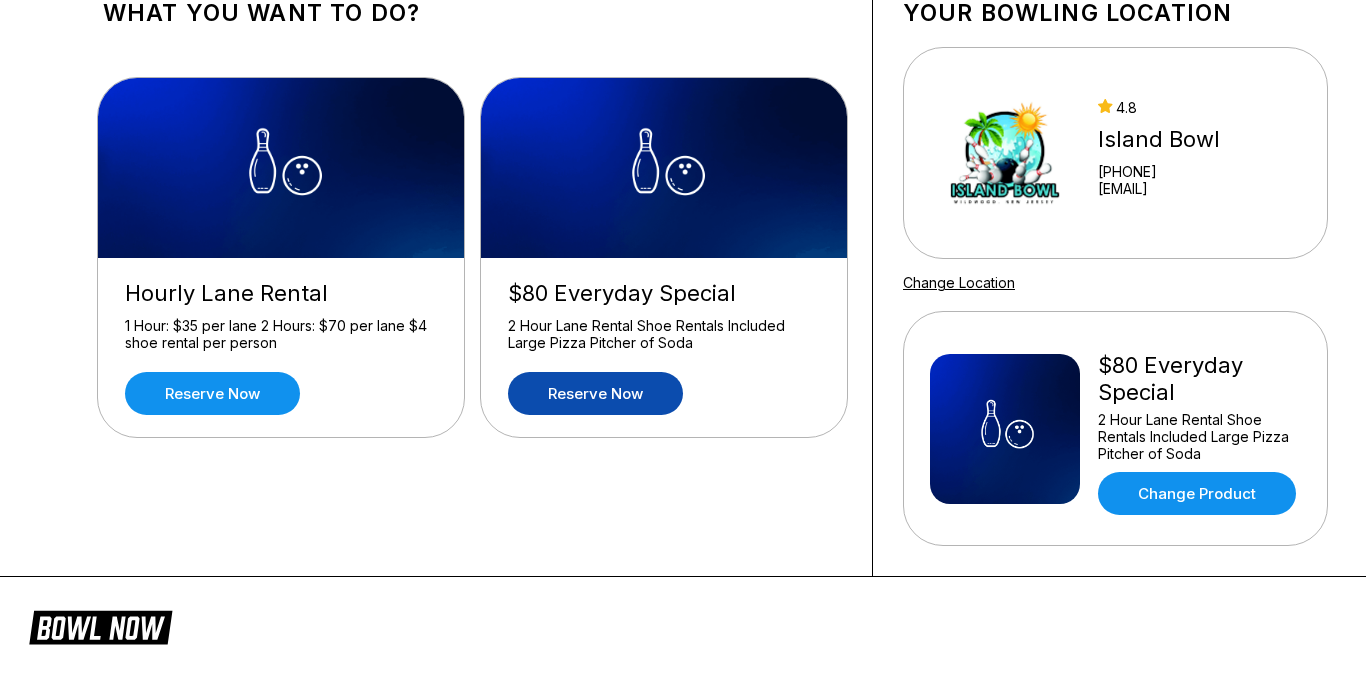 scroll, scrollTop: 0, scrollLeft: 0, axis: both 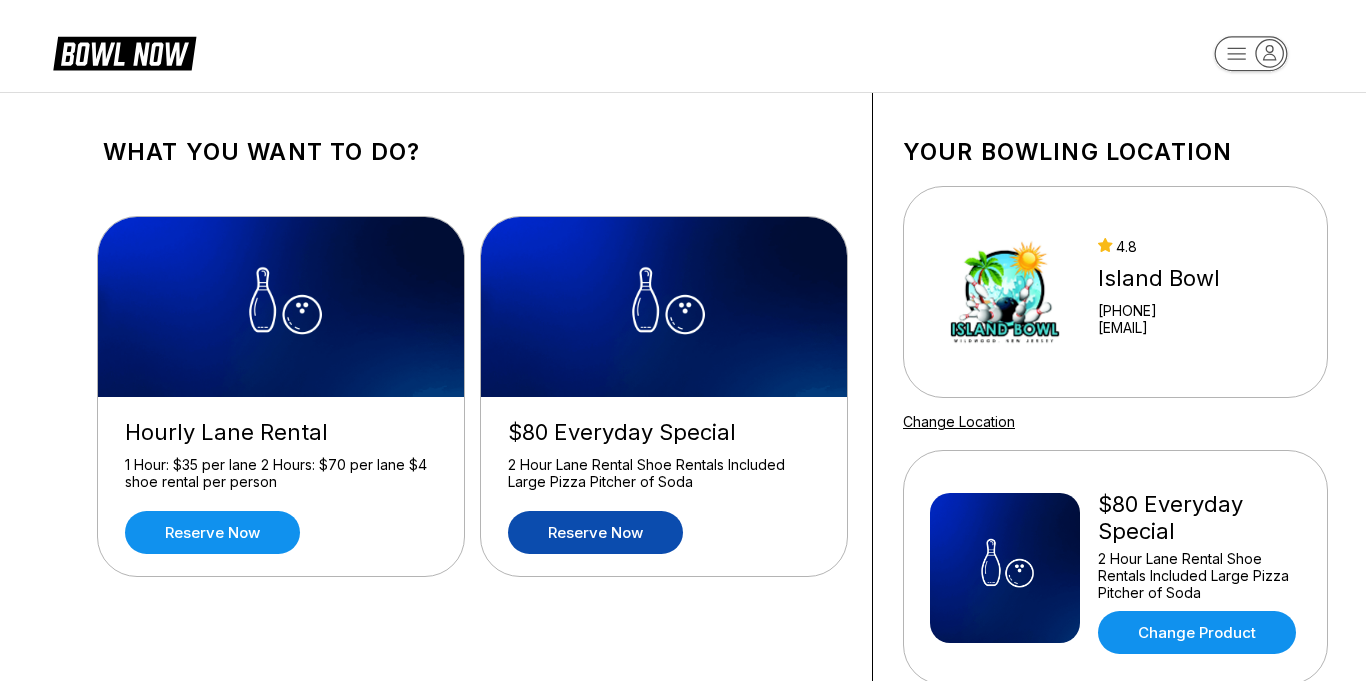 click on "Reserve now" at bounding box center (595, 532) 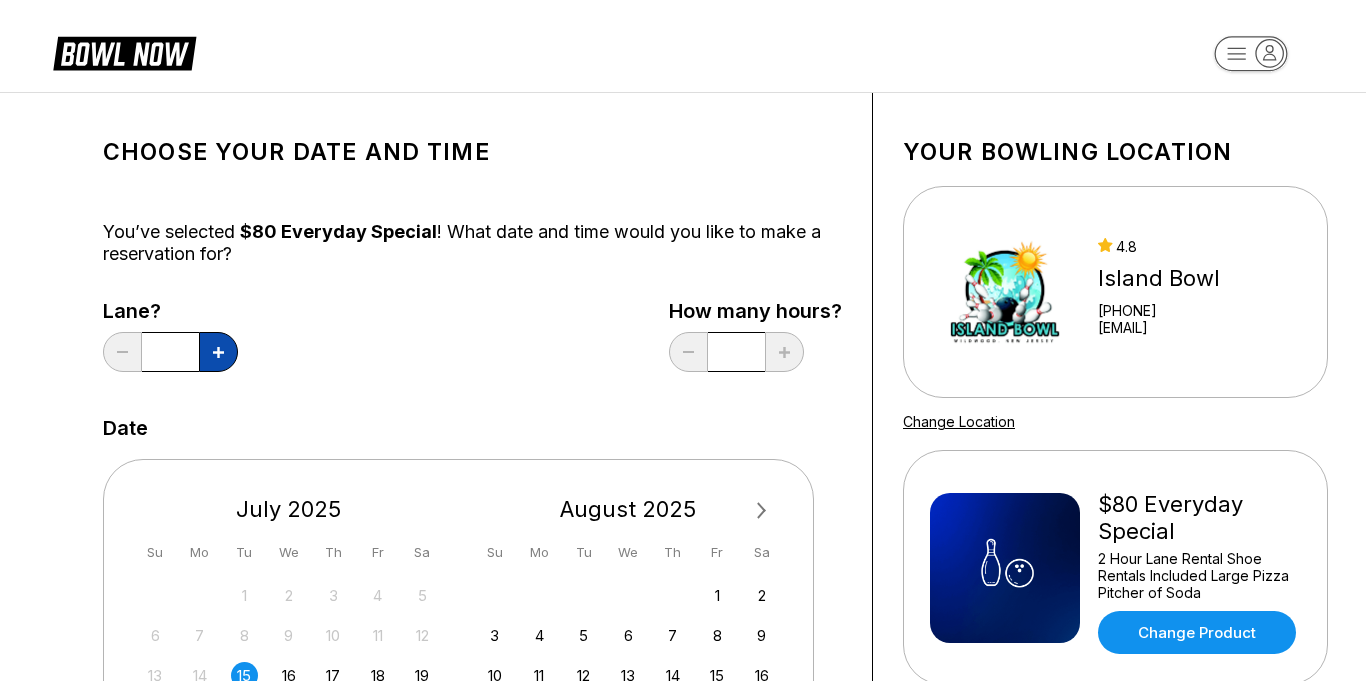 click at bounding box center (218, 352) 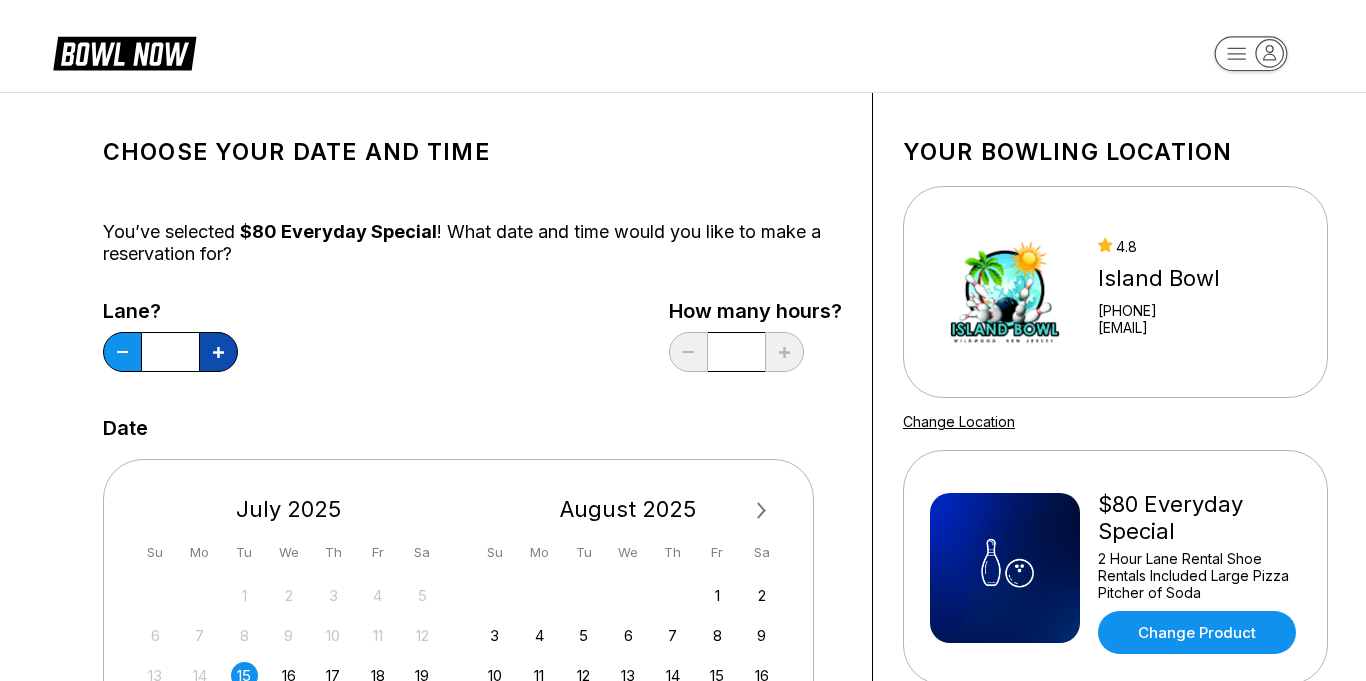 click at bounding box center (218, 352) 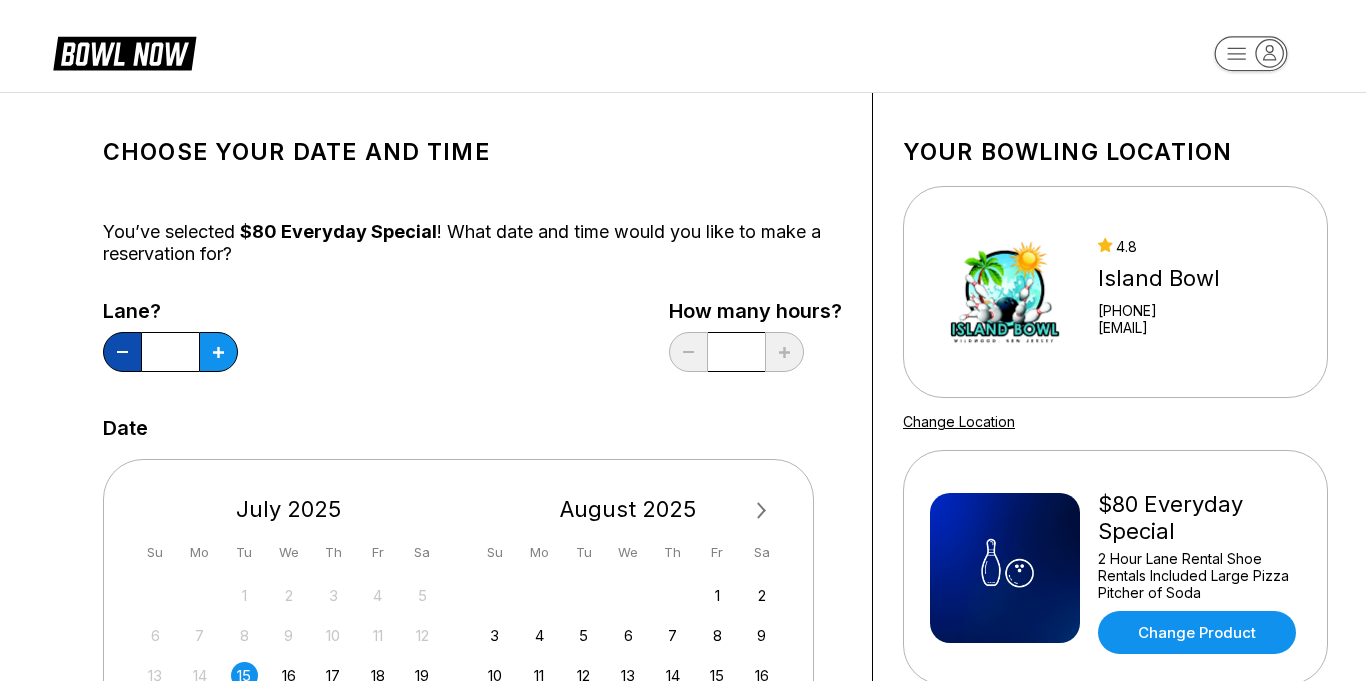 click at bounding box center (122, 352) 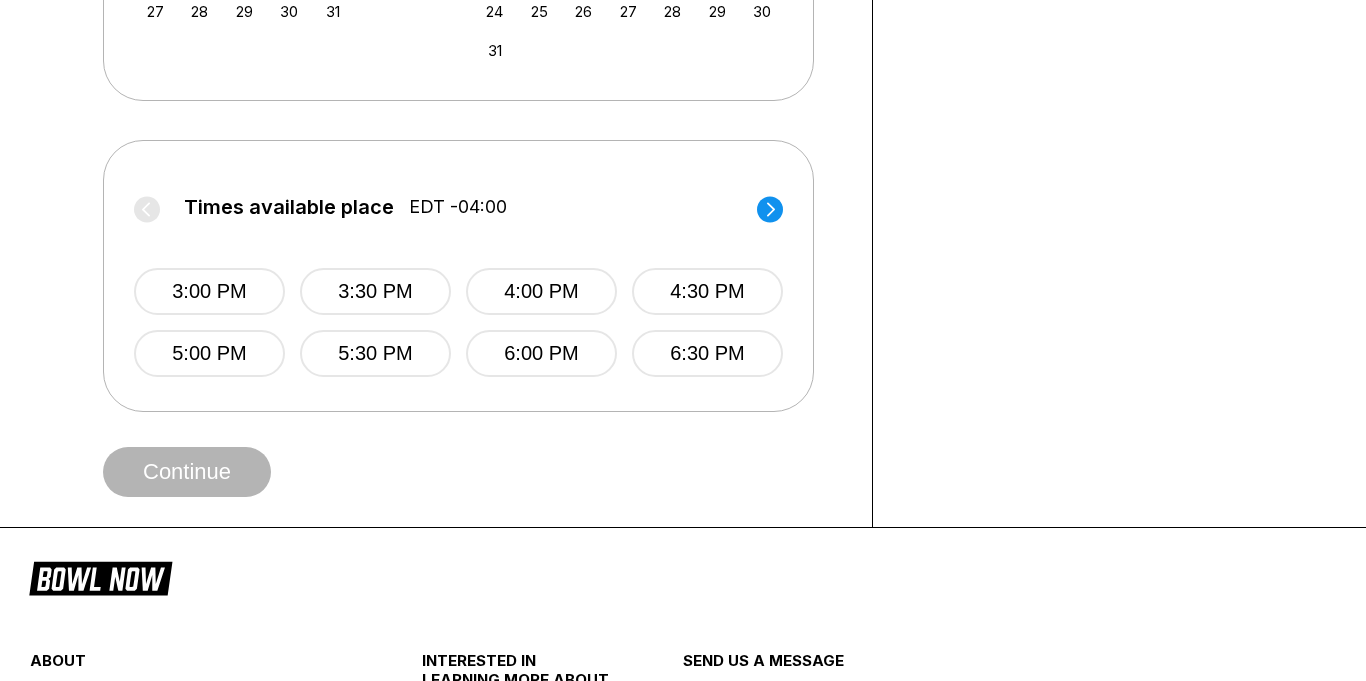 scroll, scrollTop: 742, scrollLeft: 0, axis: vertical 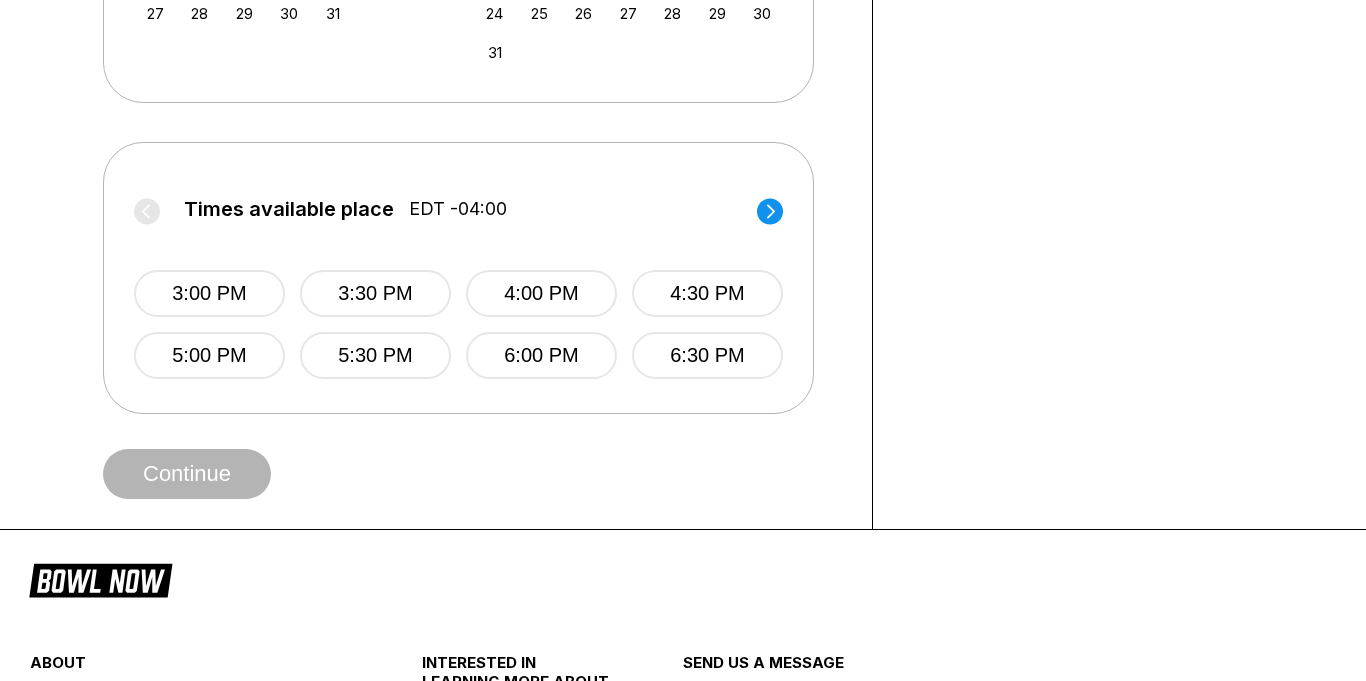 click 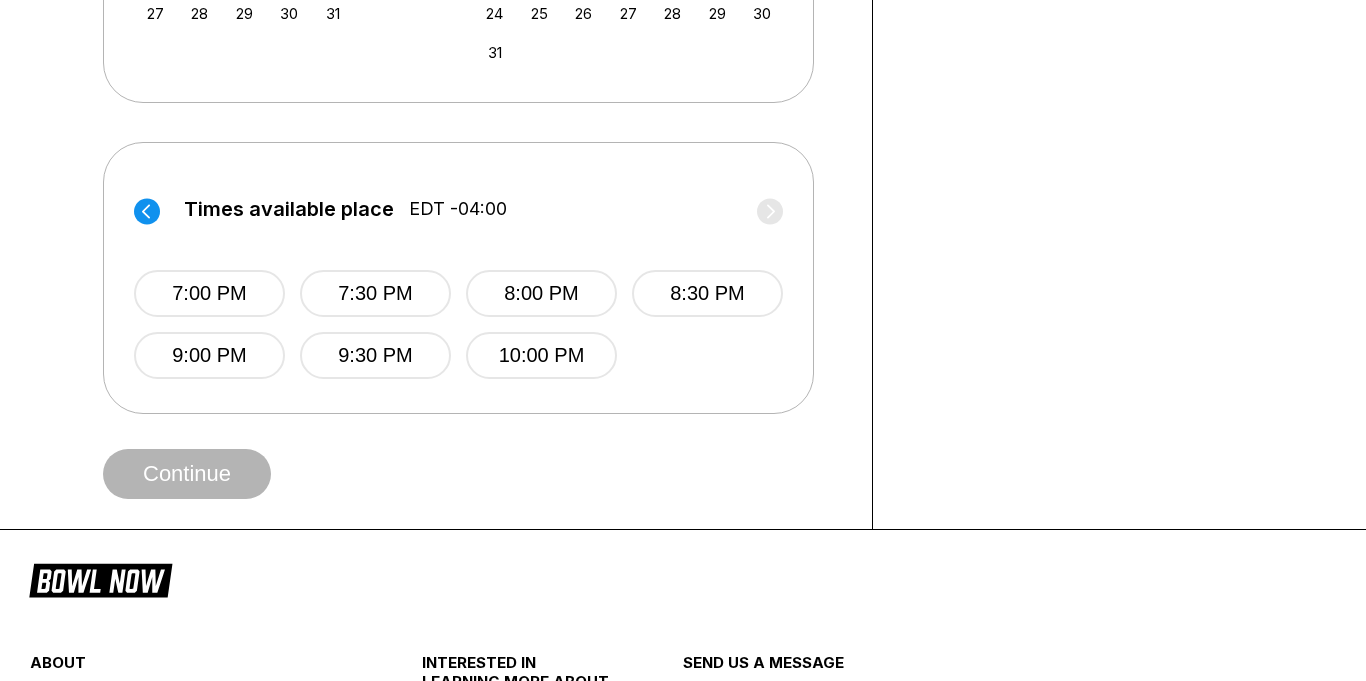 click on "Times available place EDT -04:00" at bounding box center [458, 214] 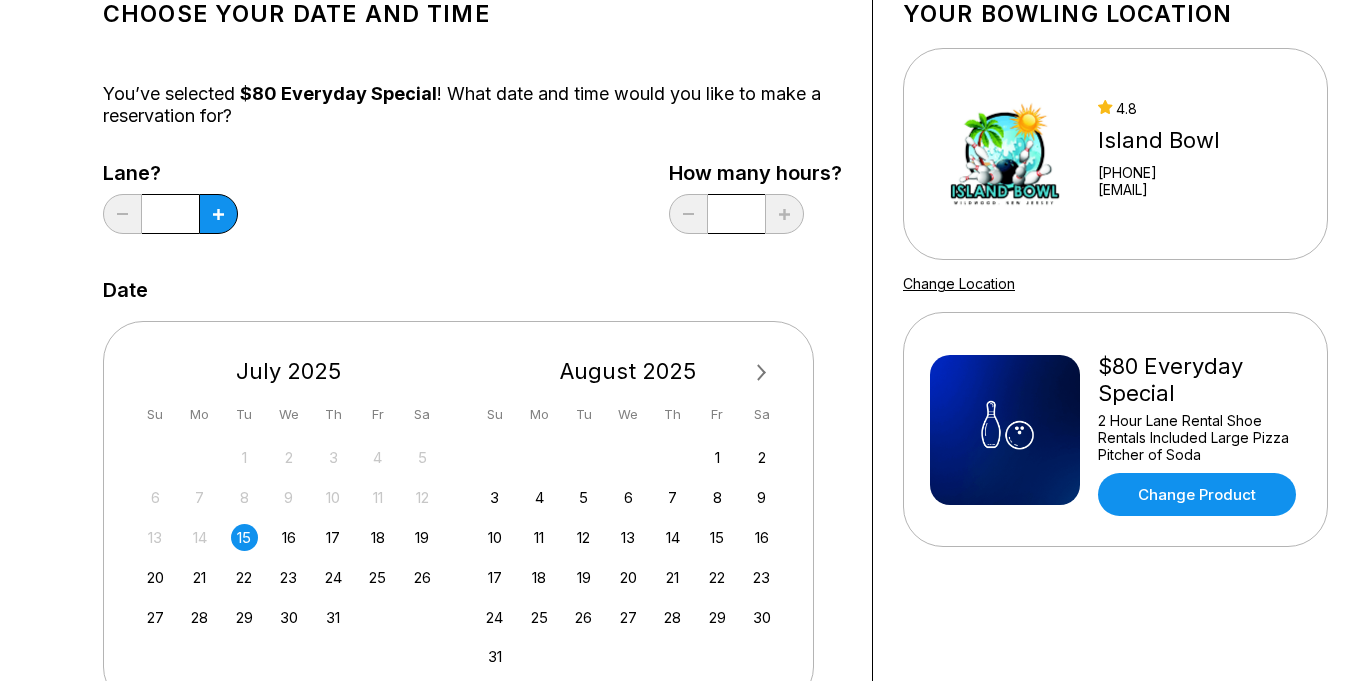 scroll, scrollTop: 0, scrollLeft: 0, axis: both 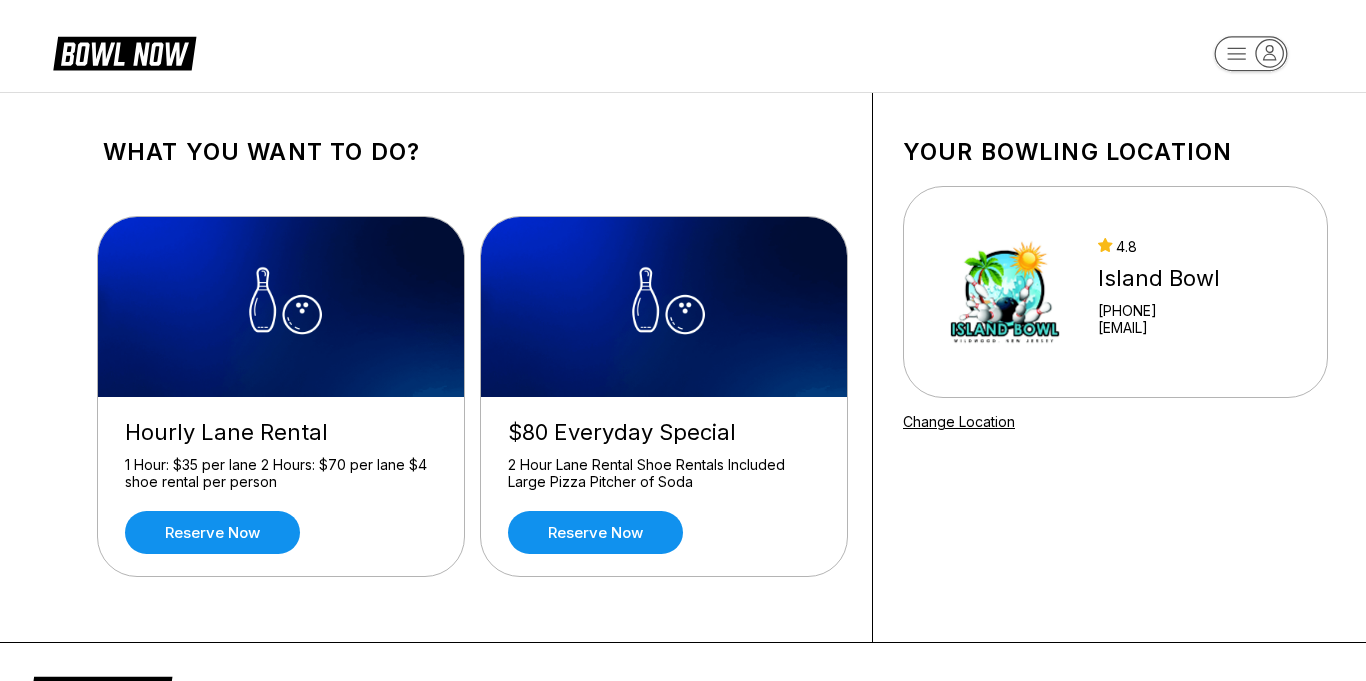 click on "What you want to do? Hourly Lane Rental 1 Hour: $35 per lane
2 Hours: $70 per lane
$4 shoe rental per person Reserve now $80 Everyday Special 2 Hour Lane Rental
Shoe Rentals Included
Large Pizza
Pitcher of Soda Reserve now Your bowling location 4.8 Island Bowl   +[PHONE] [EMAIL] Change Location about About BowlNow  Become a BowlNow partner  Schedule a demo INTERESTED IN LEARNING MORE ABOUT THE BOWL NOW PARTNERSHIP? Send us a message using the online form! send us a message send ©  2025  BowlNow /places/RI5hI3xFwNZ0CB8PDhY4/products" at bounding box center (683, 574) 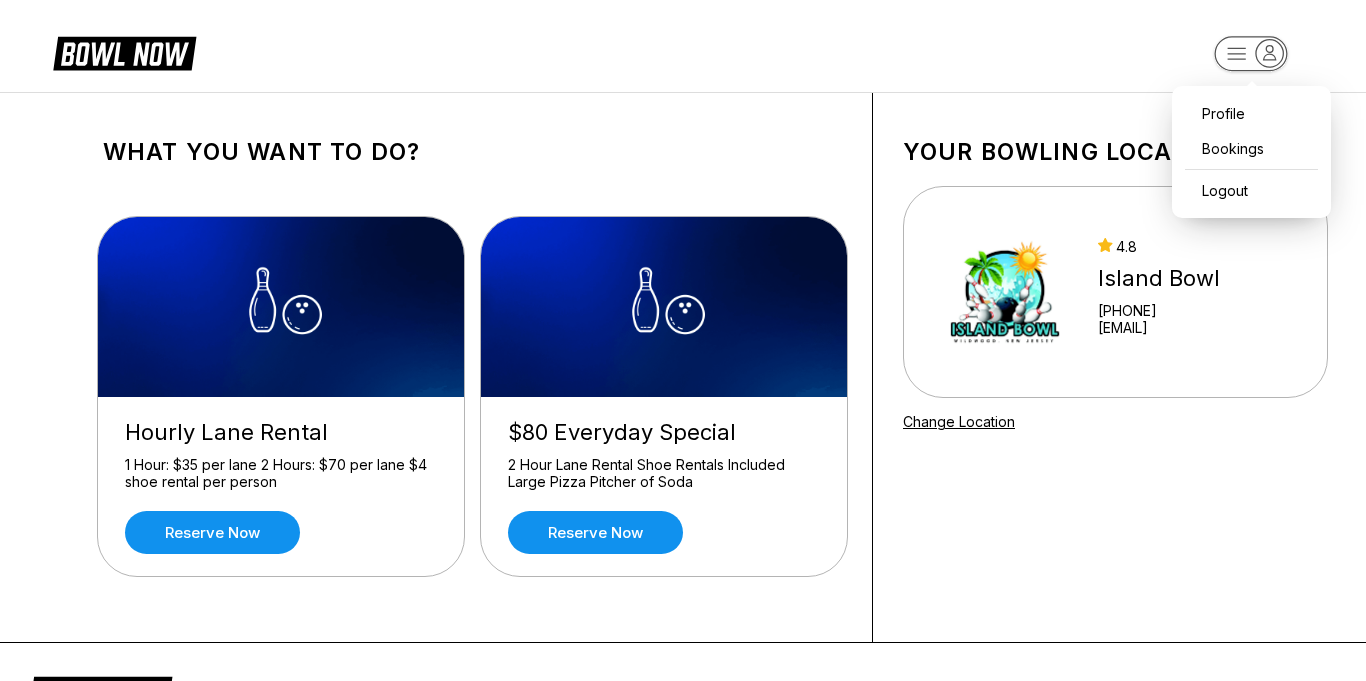 click on "Profile Bookings Logout What you want to do? Hourly Lane Rental 1 Hour: $35 per lane
2 Hours: $70 per lane
$4 shoe rental per person Reserve now $80 Everyday Special 2 Hour Lane Rental
Shoe Rentals Included
Large Pizza
Pitcher of Soda Reserve now Your bowling location 4.8 Island Bowl   +[PHONE] [EMAIL] Change Location about About BowlNow  Become a BowlNow partner  Schedule a demo INTERESTED IN LEARNING MORE ABOUT THE BOWL NOW PARTNERSHIP? Send us a message using the online form! send us a message send ©  2025  BowlNow /places/RI5hI3xFwNZ0CB8PDhY4/products" at bounding box center [683, 574] 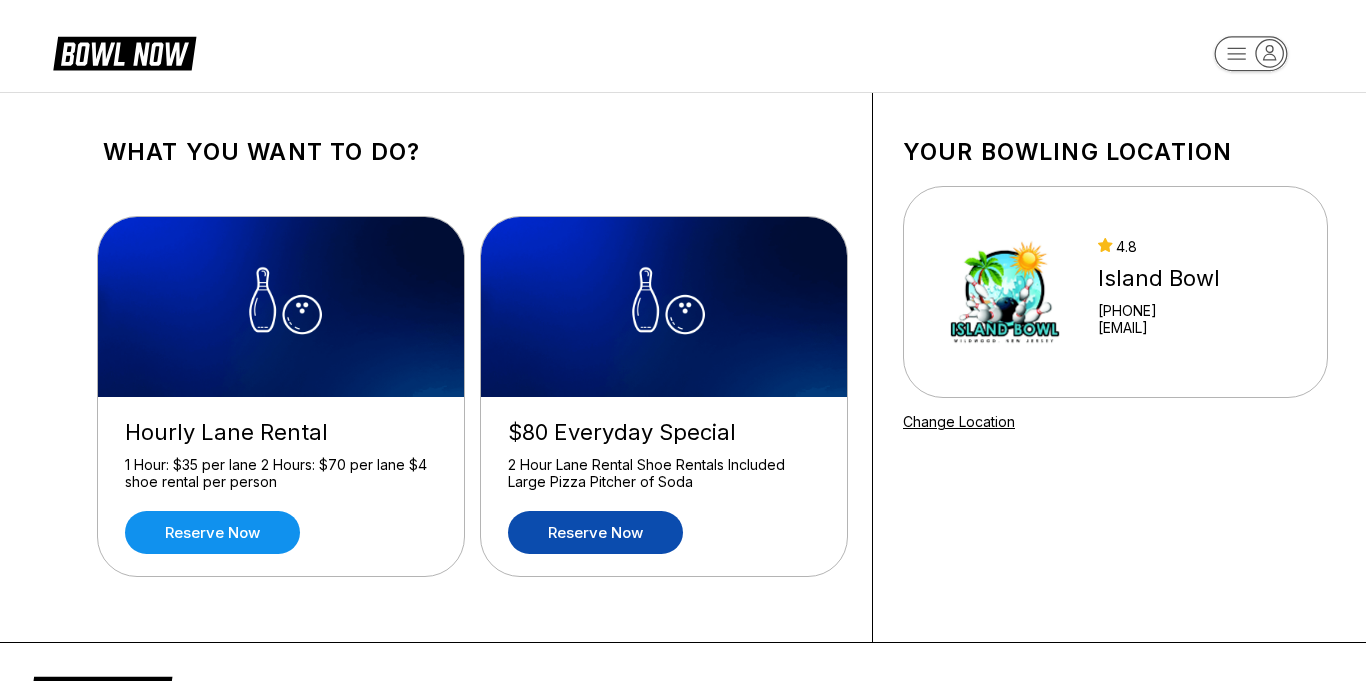 click on "Reserve now" at bounding box center (595, 532) 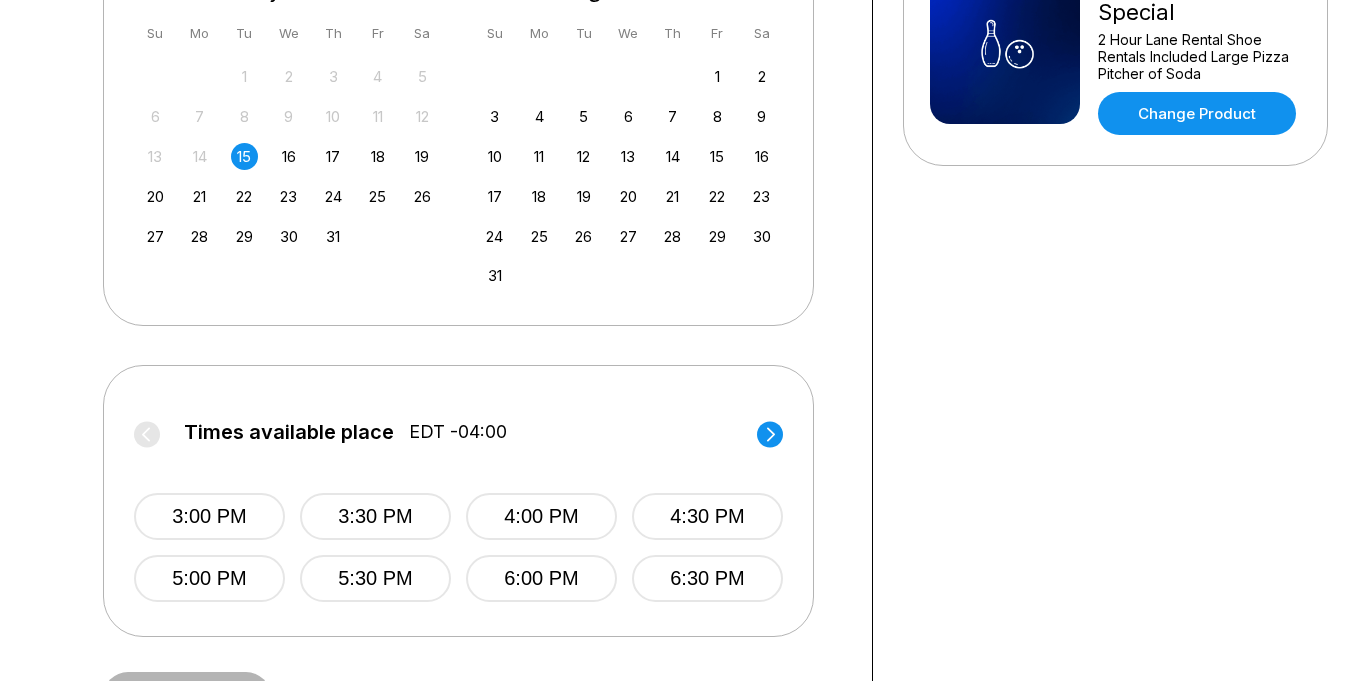 scroll, scrollTop: 543, scrollLeft: 0, axis: vertical 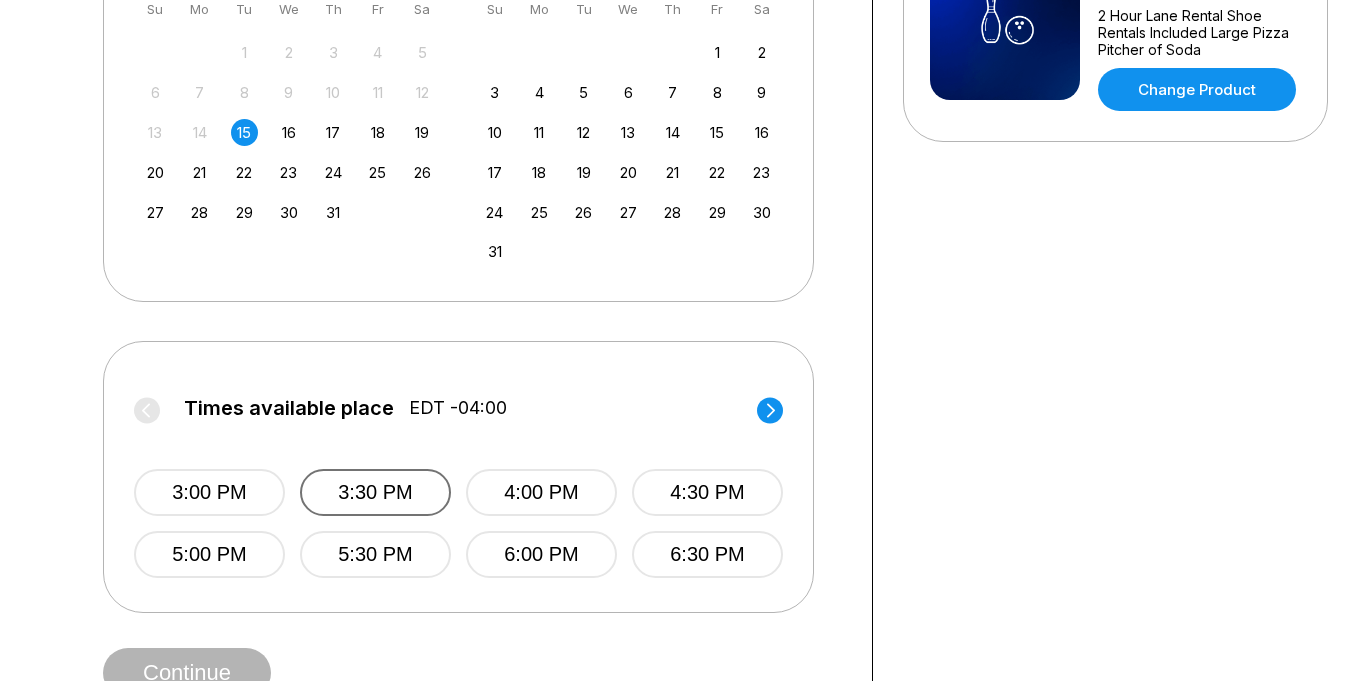 click on "3:30 PM" at bounding box center [375, 492] 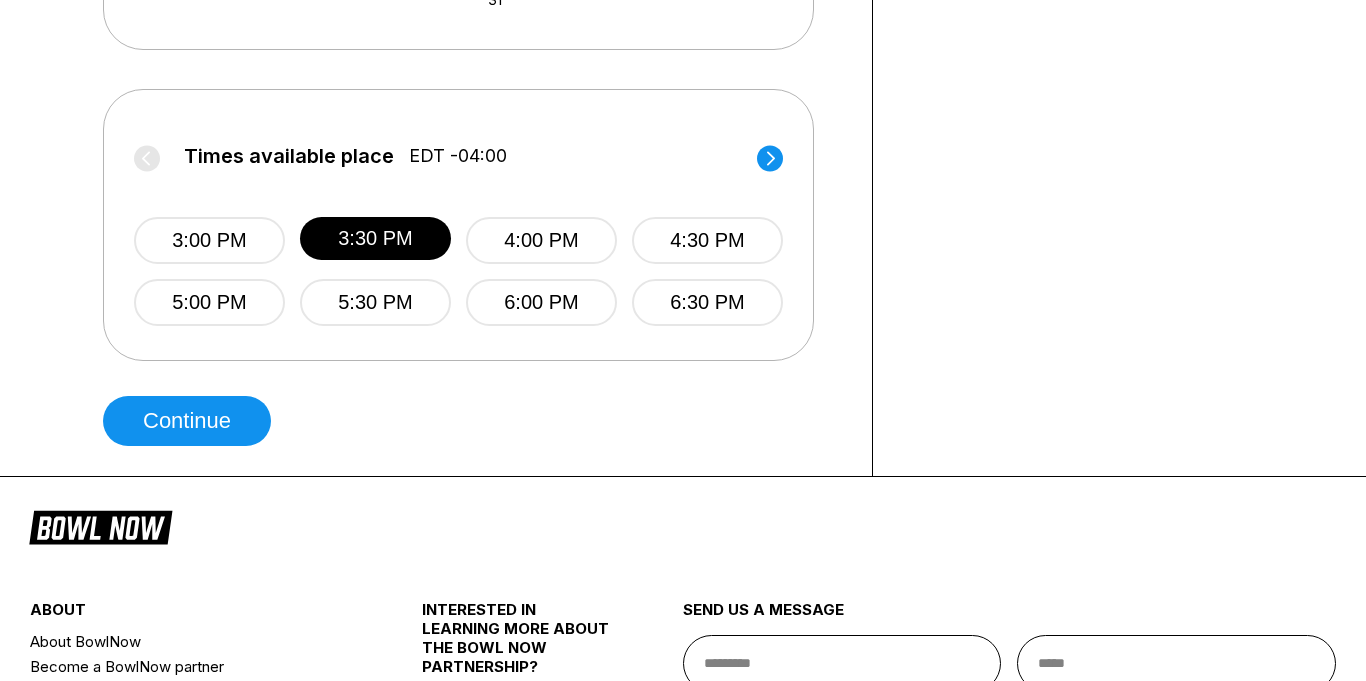 scroll, scrollTop: 799, scrollLeft: 0, axis: vertical 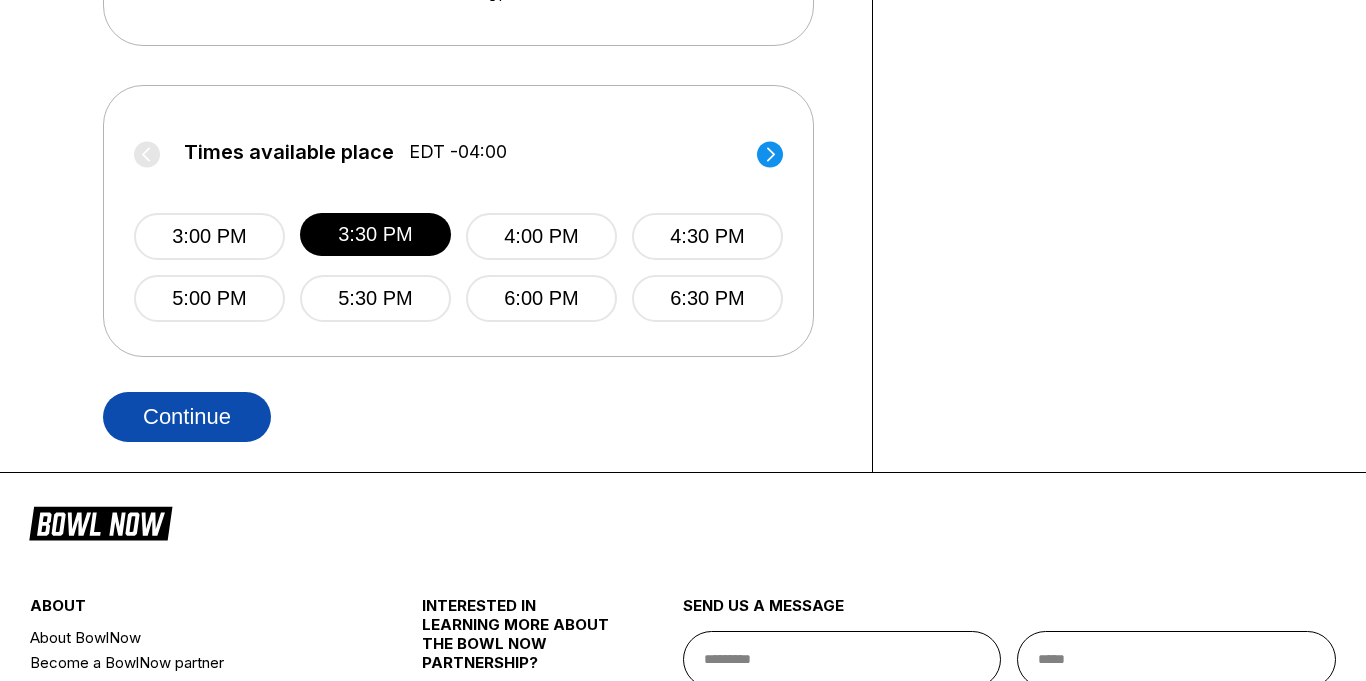 click on "Continue" at bounding box center [187, 417] 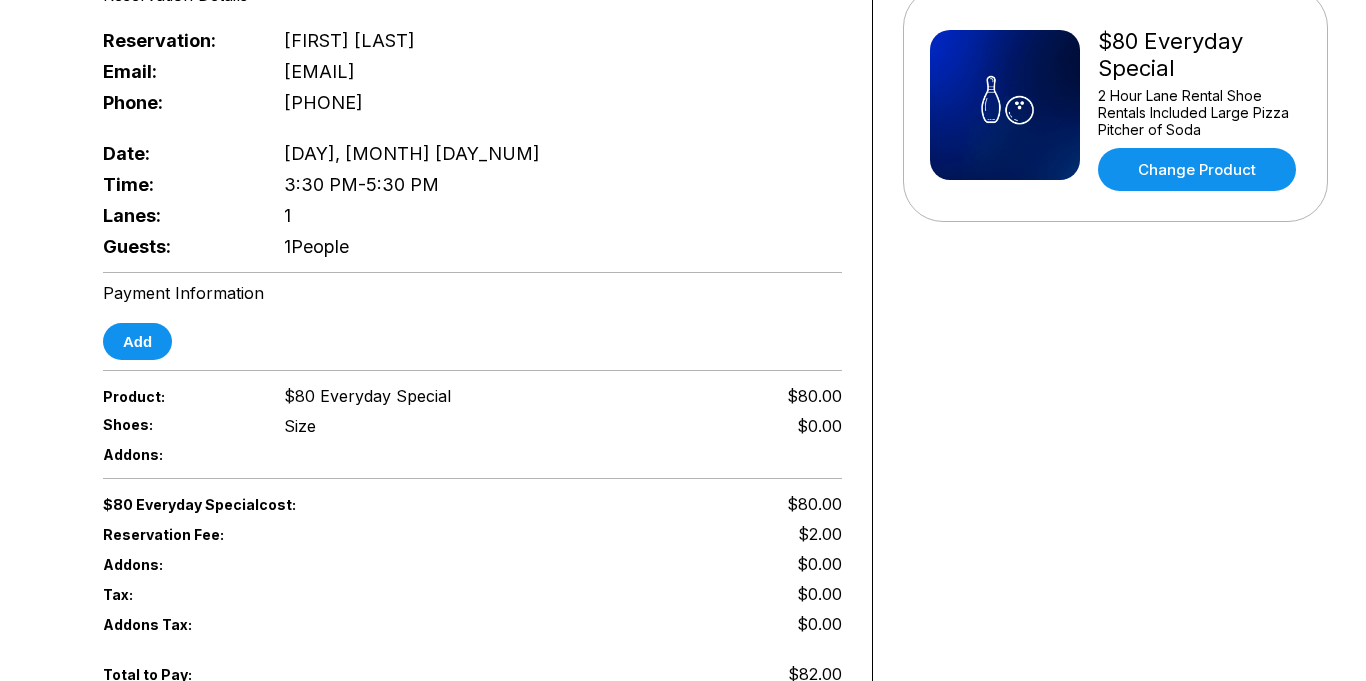 scroll, scrollTop: 495, scrollLeft: 0, axis: vertical 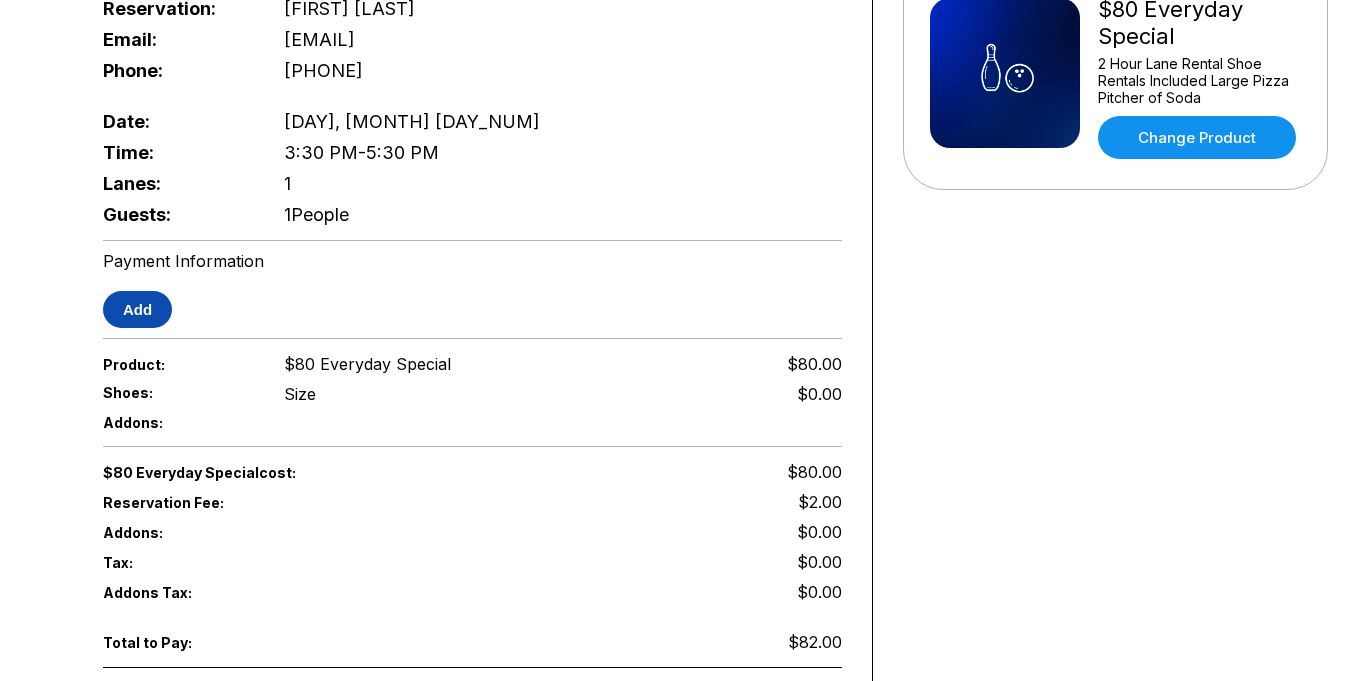 click on "Add" at bounding box center [137, 309] 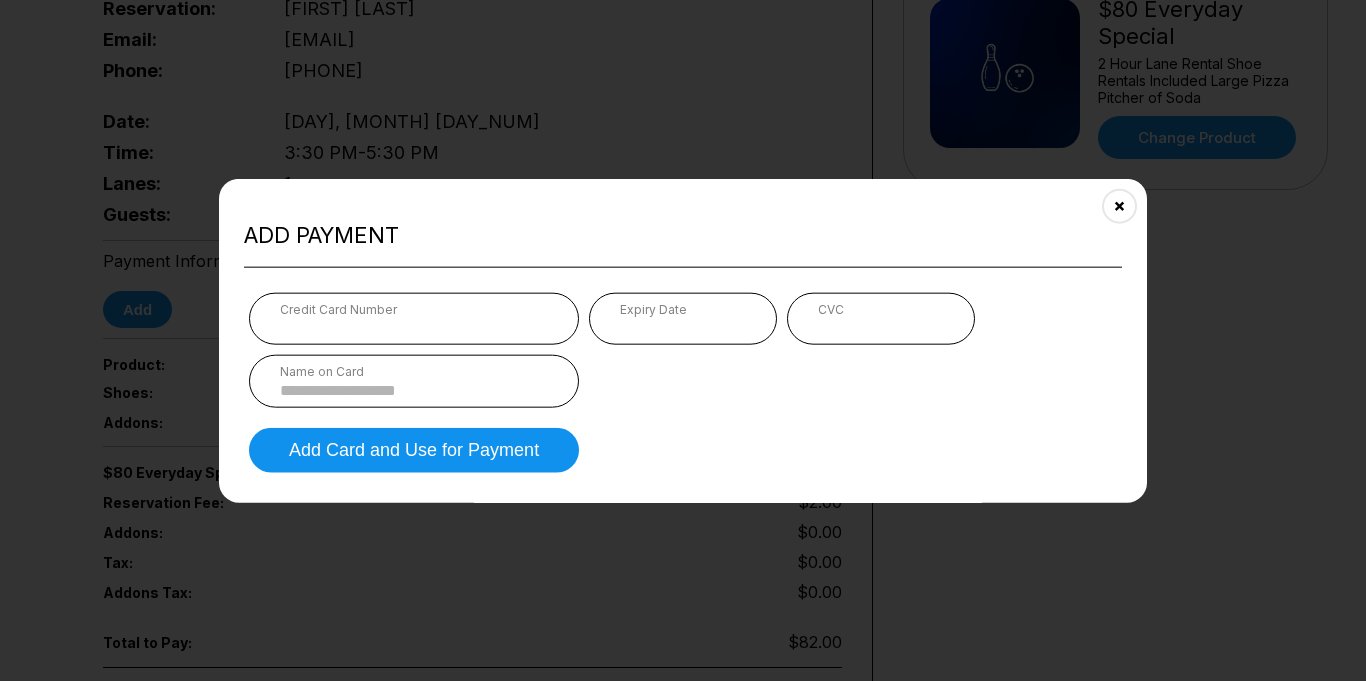 click on "Credit Card Number" at bounding box center (414, 309) 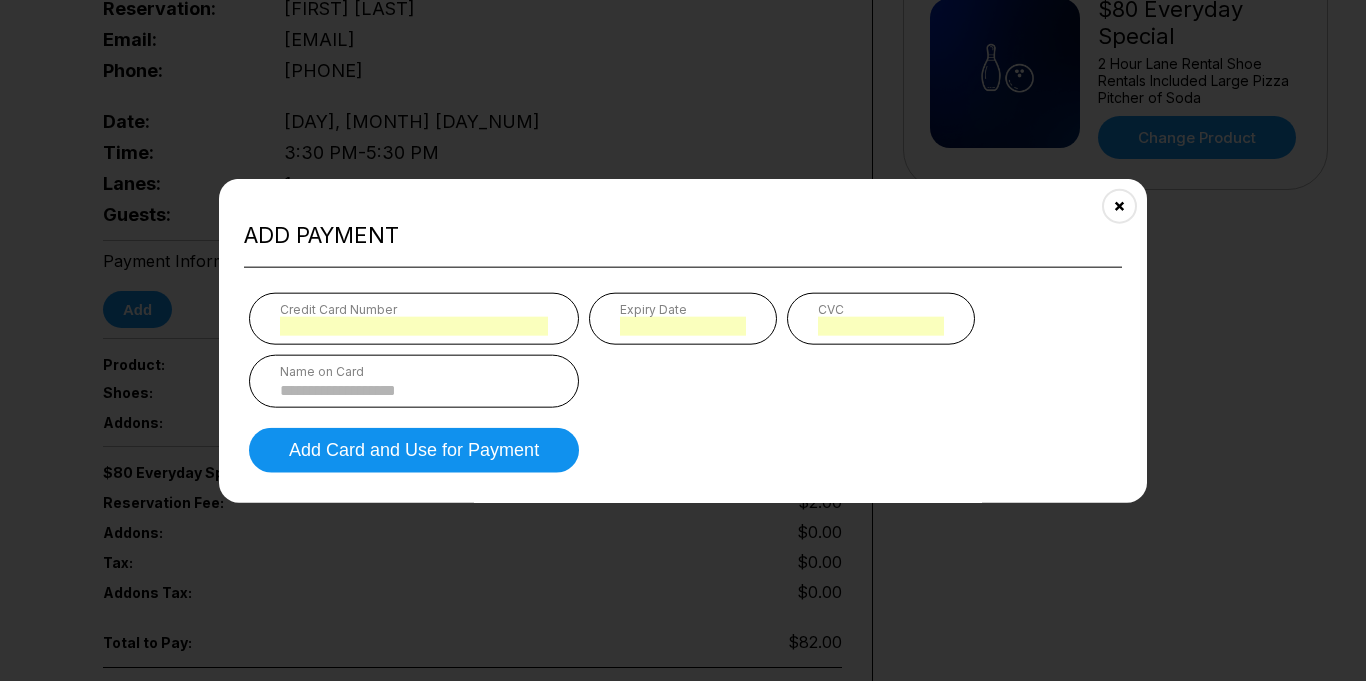 click at bounding box center (414, 390) 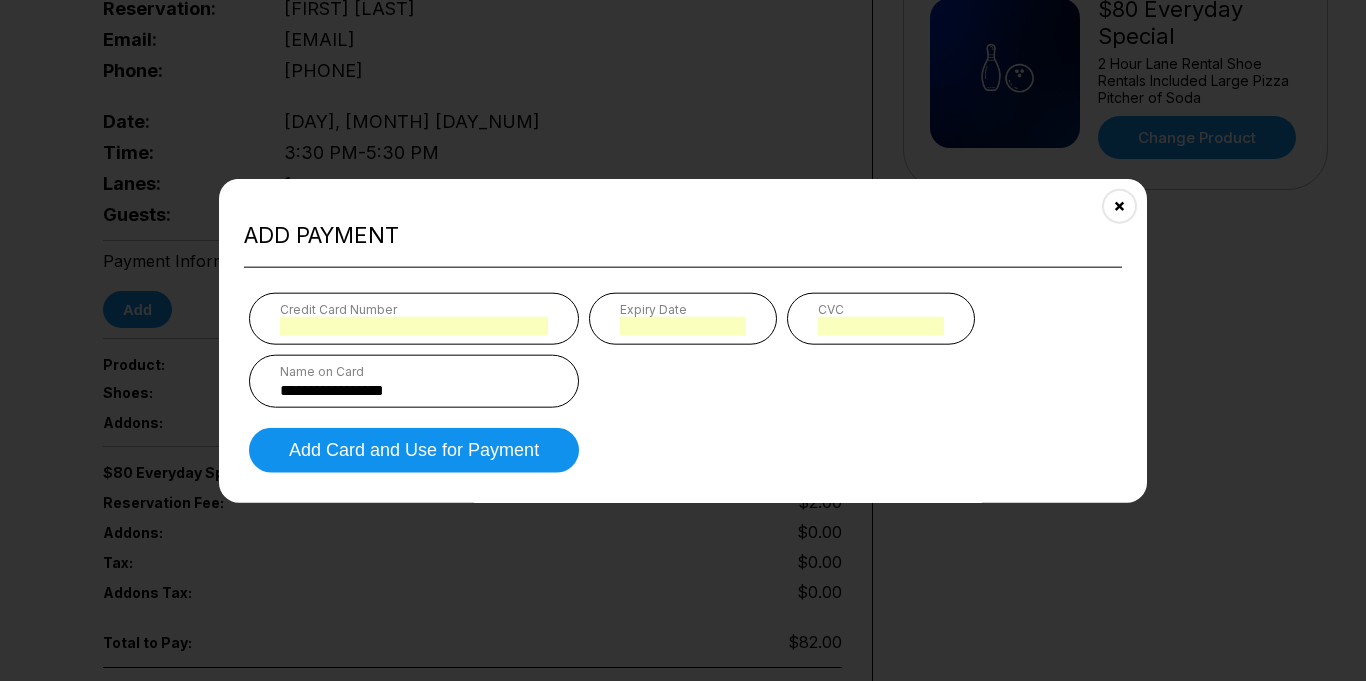type on "*" 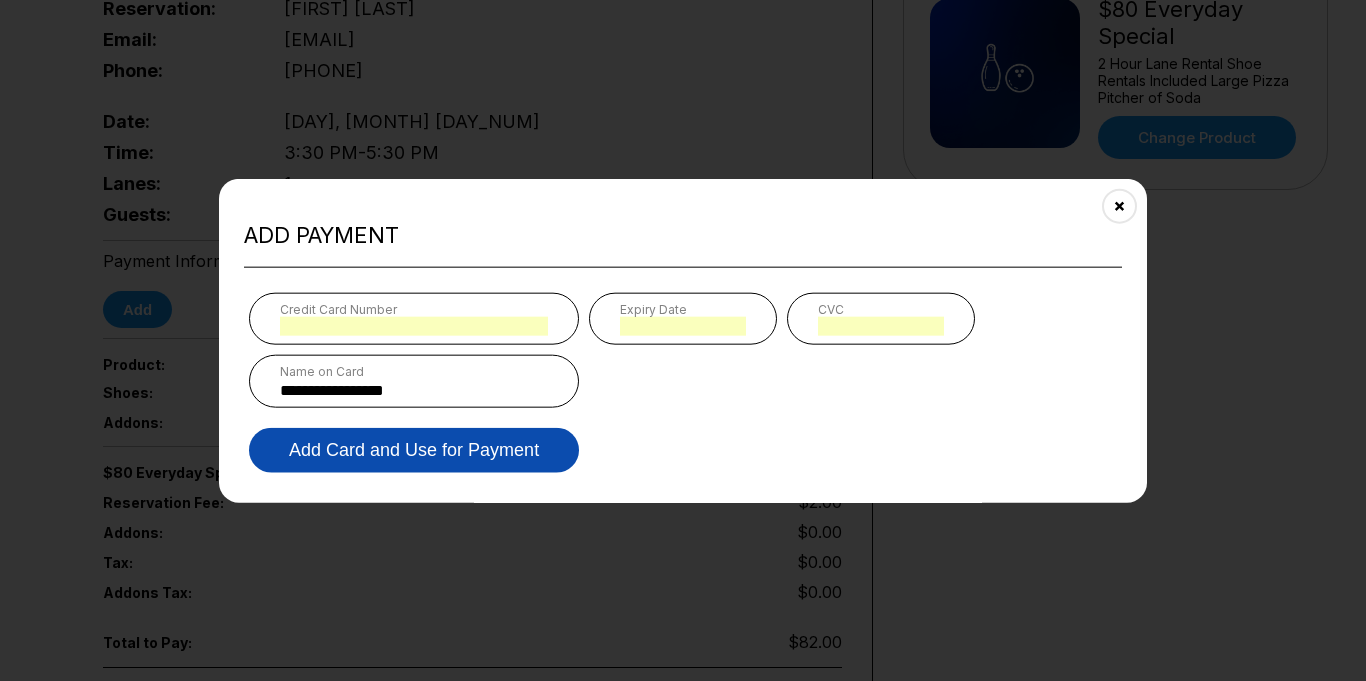 click on "Add Card and Use for Payment" at bounding box center (414, 450) 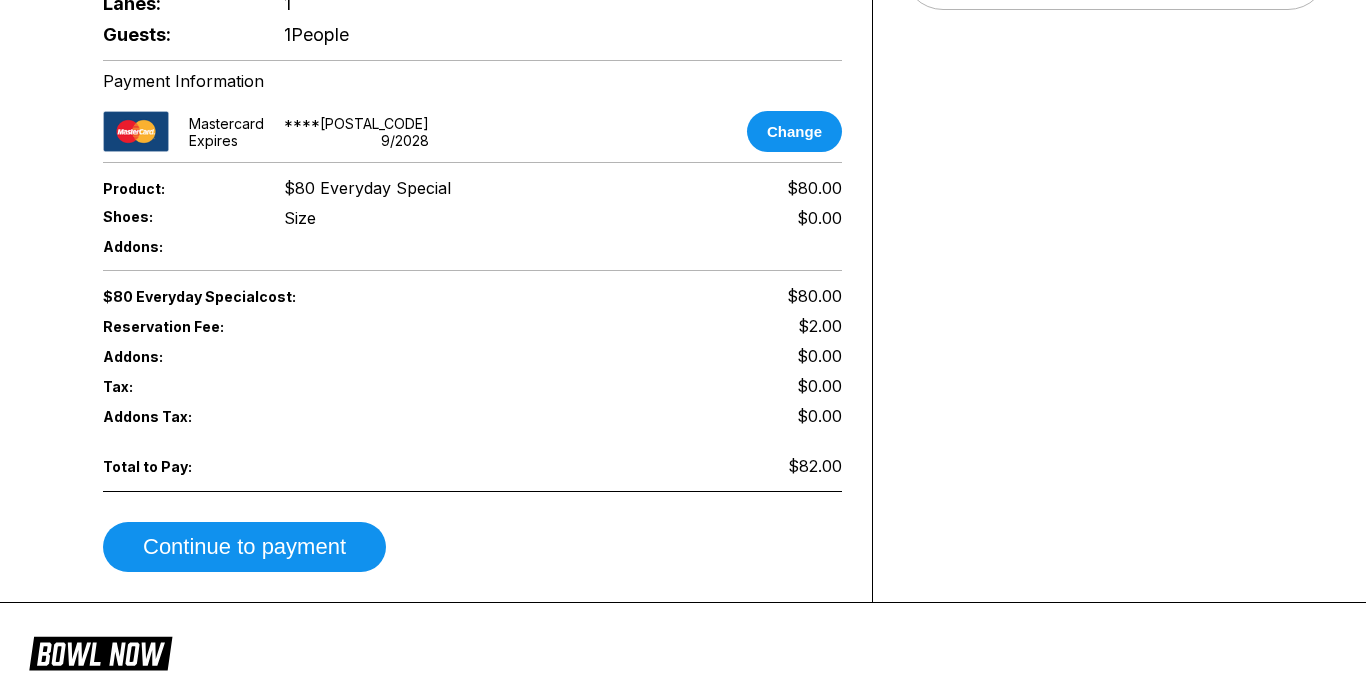 scroll, scrollTop: 673, scrollLeft: 0, axis: vertical 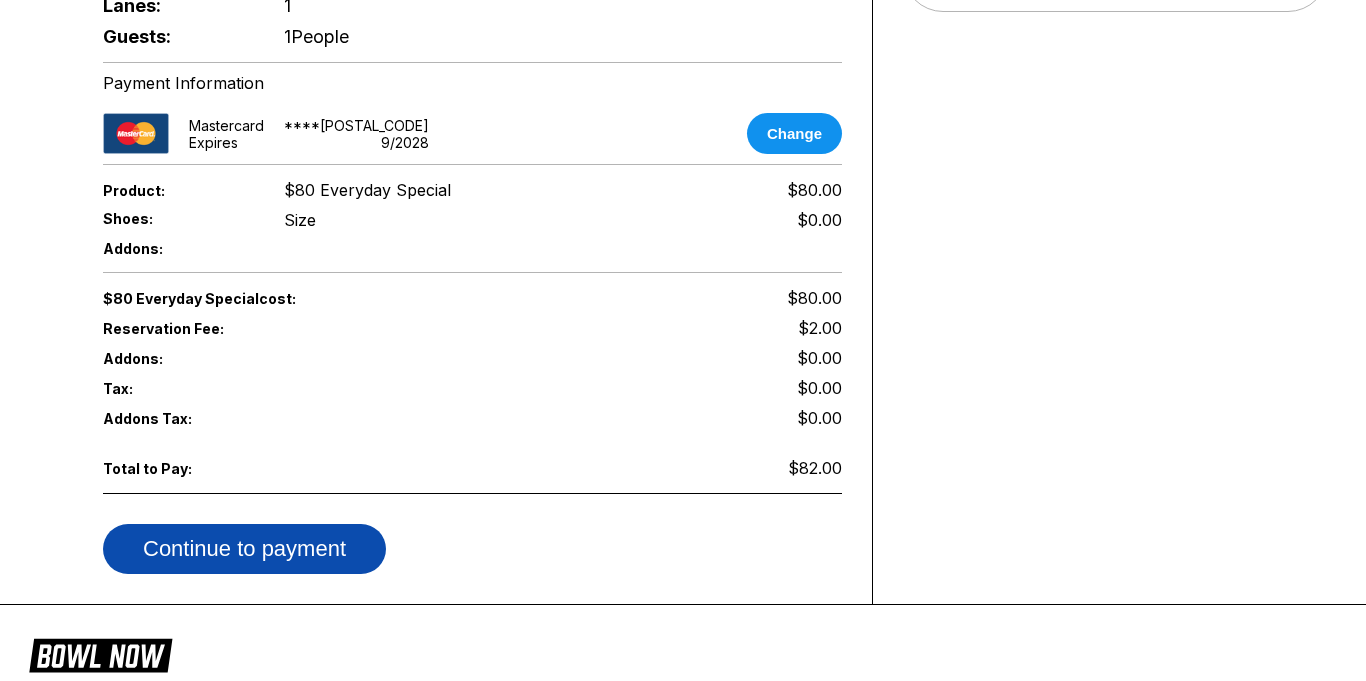click on "Continue to payment" at bounding box center (244, 549) 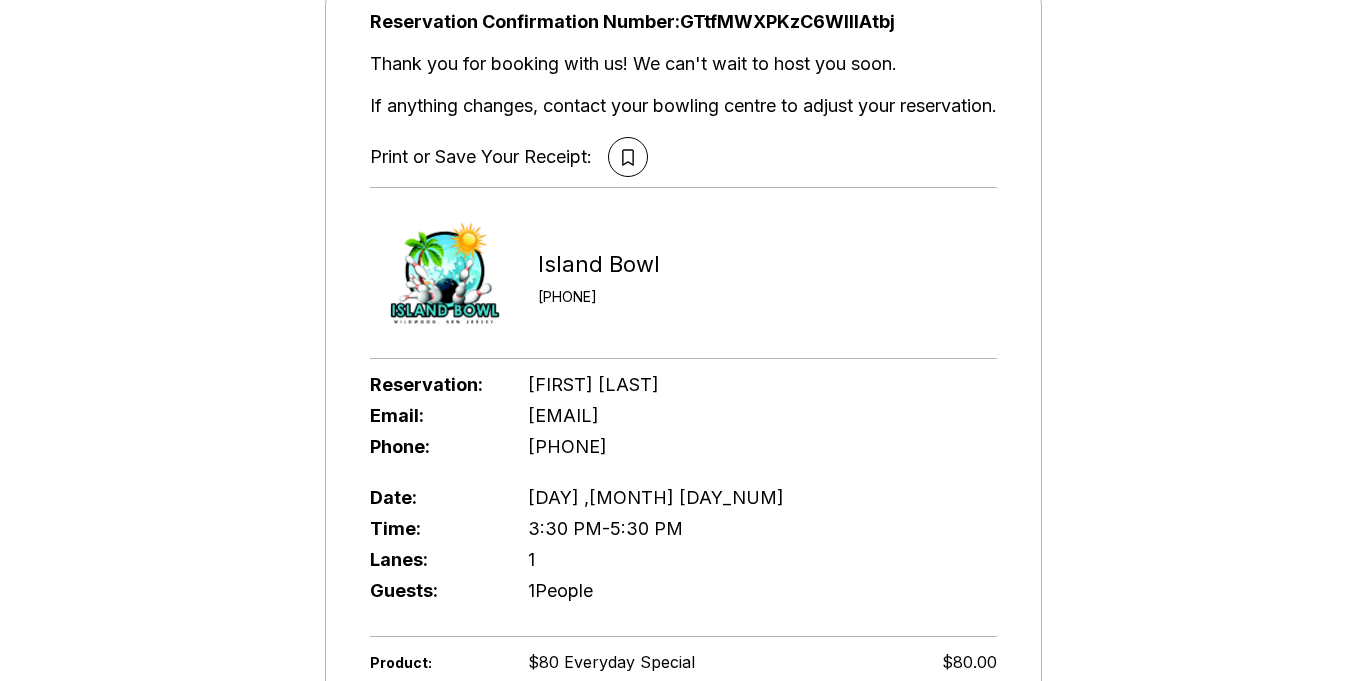 scroll, scrollTop: 176, scrollLeft: 0, axis: vertical 